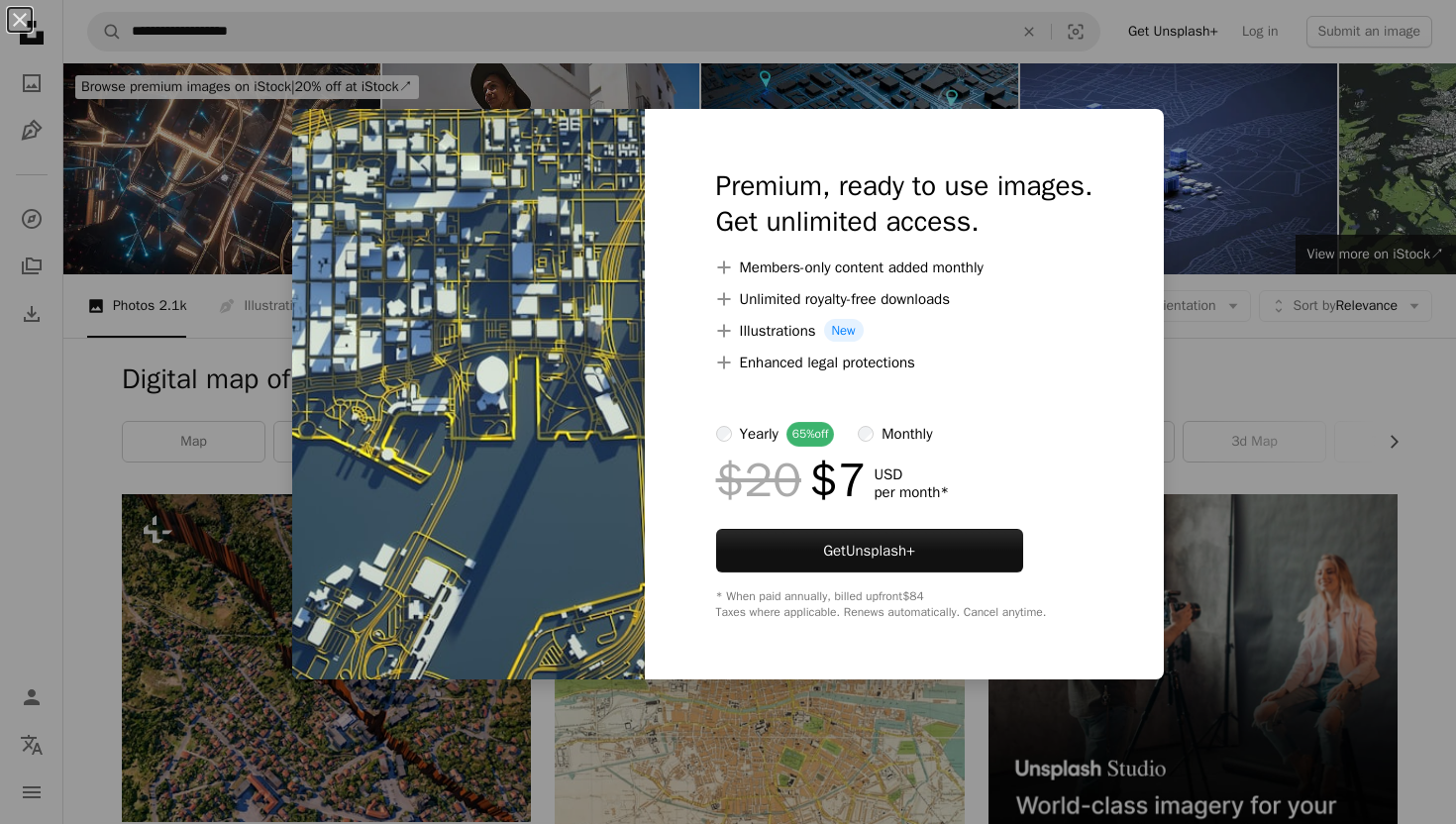scroll, scrollTop: 1527, scrollLeft: 0, axis: vertical 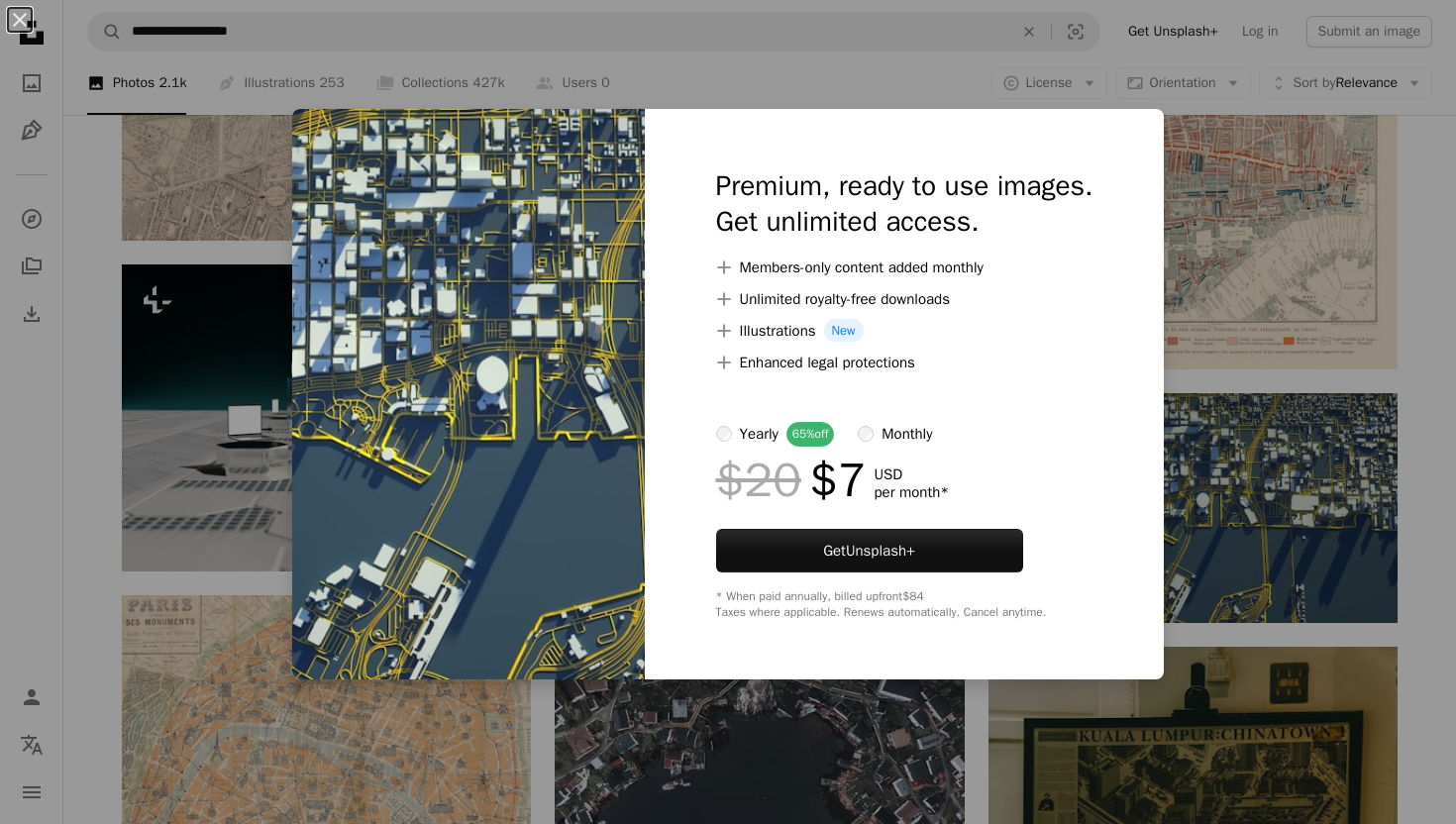 click on "An X shape Premium, ready to use images. Get unlimited access. A plus sign Members-only content added monthly A plus sign Unlimited royalty-free downloads A plus sign Illustrations  New A plus sign Enhanced legal protections yearly 65%  off monthly $20   $7 USD per month * Get  Unsplash+ * When paid annually, billed upfront  $84 Taxes where applicable. Renews automatically. Cancel anytime." at bounding box center (728, 412) 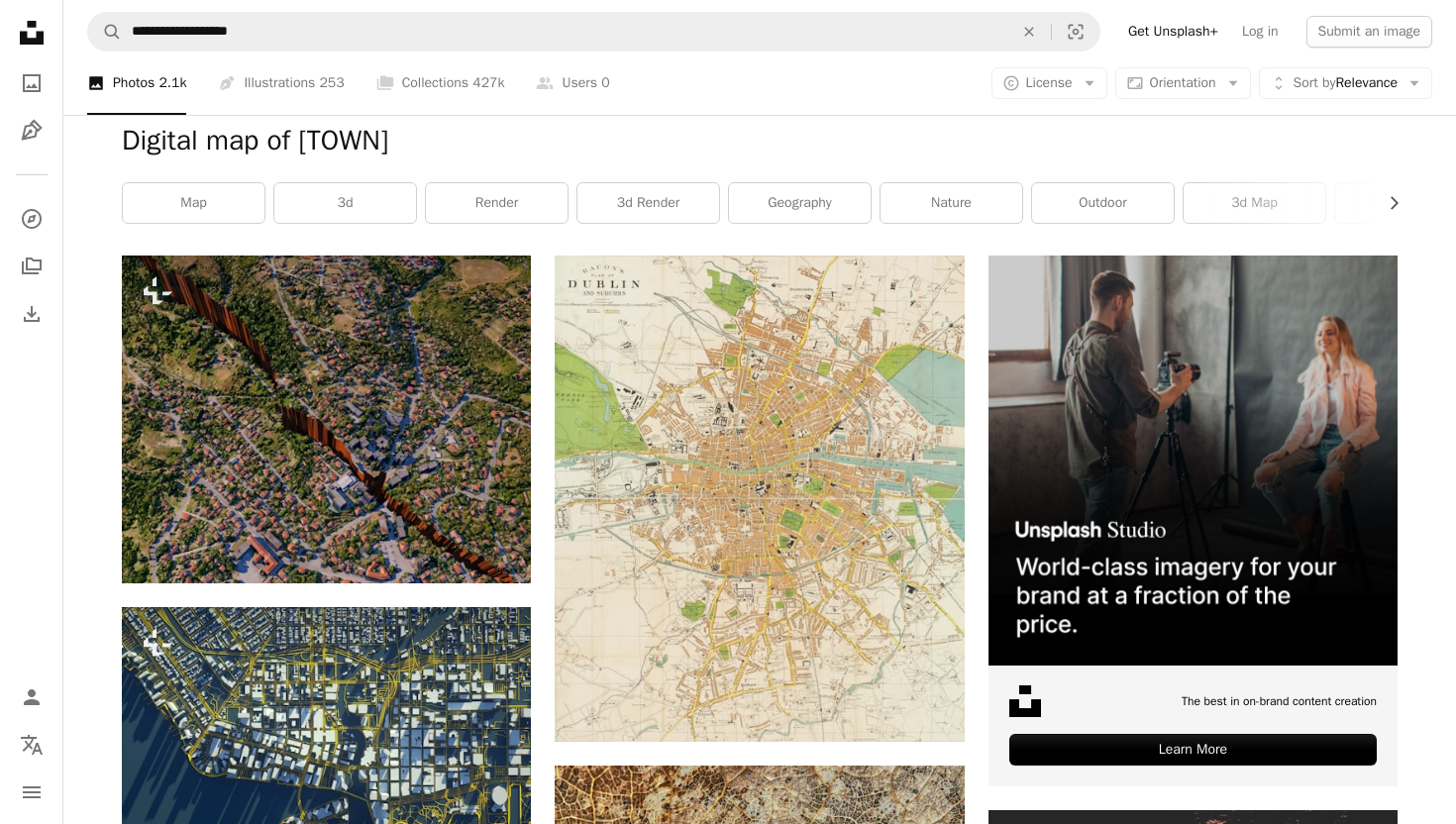 scroll, scrollTop: 69, scrollLeft: 0, axis: vertical 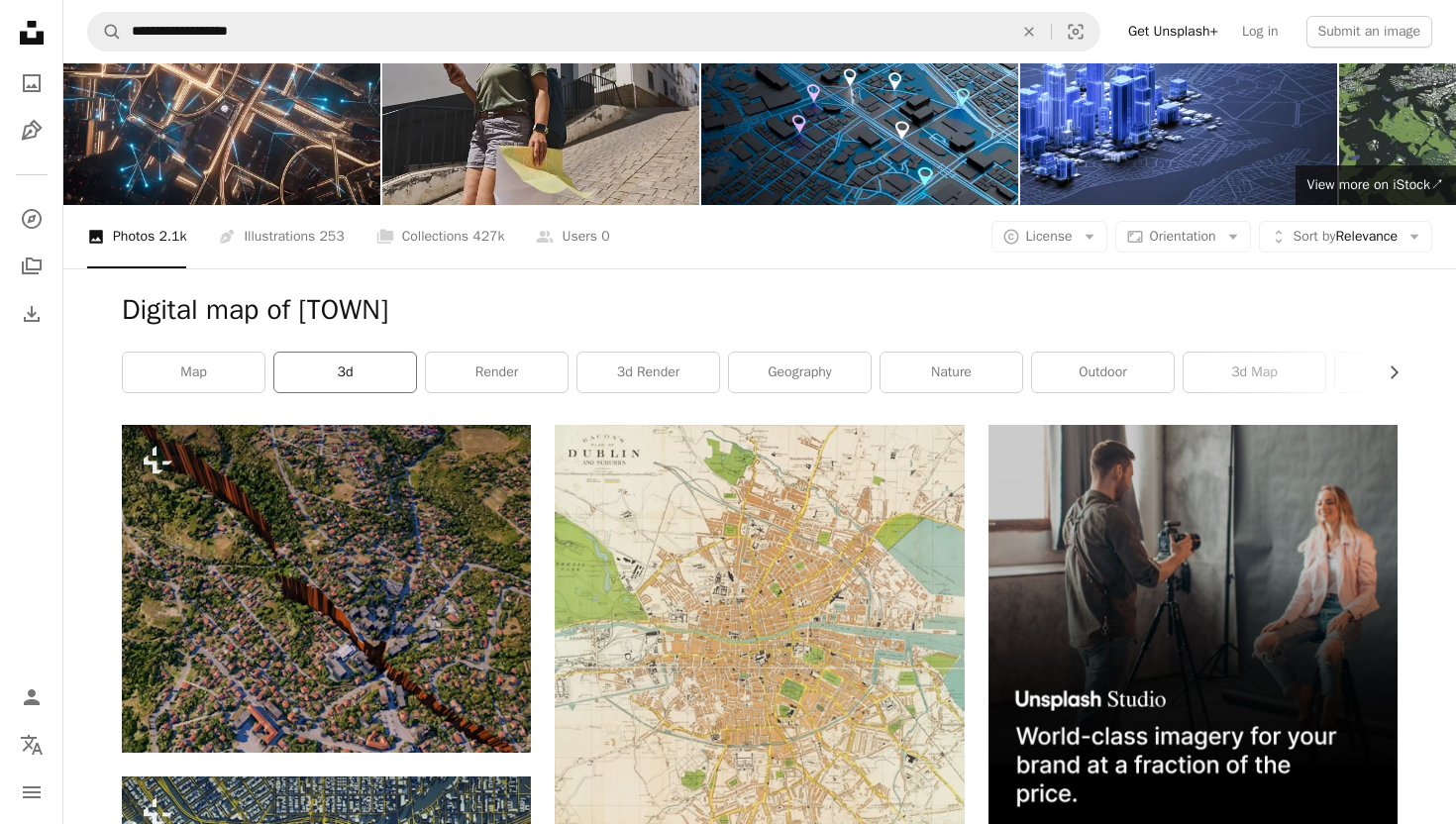 click on "3d" at bounding box center (345, 372) 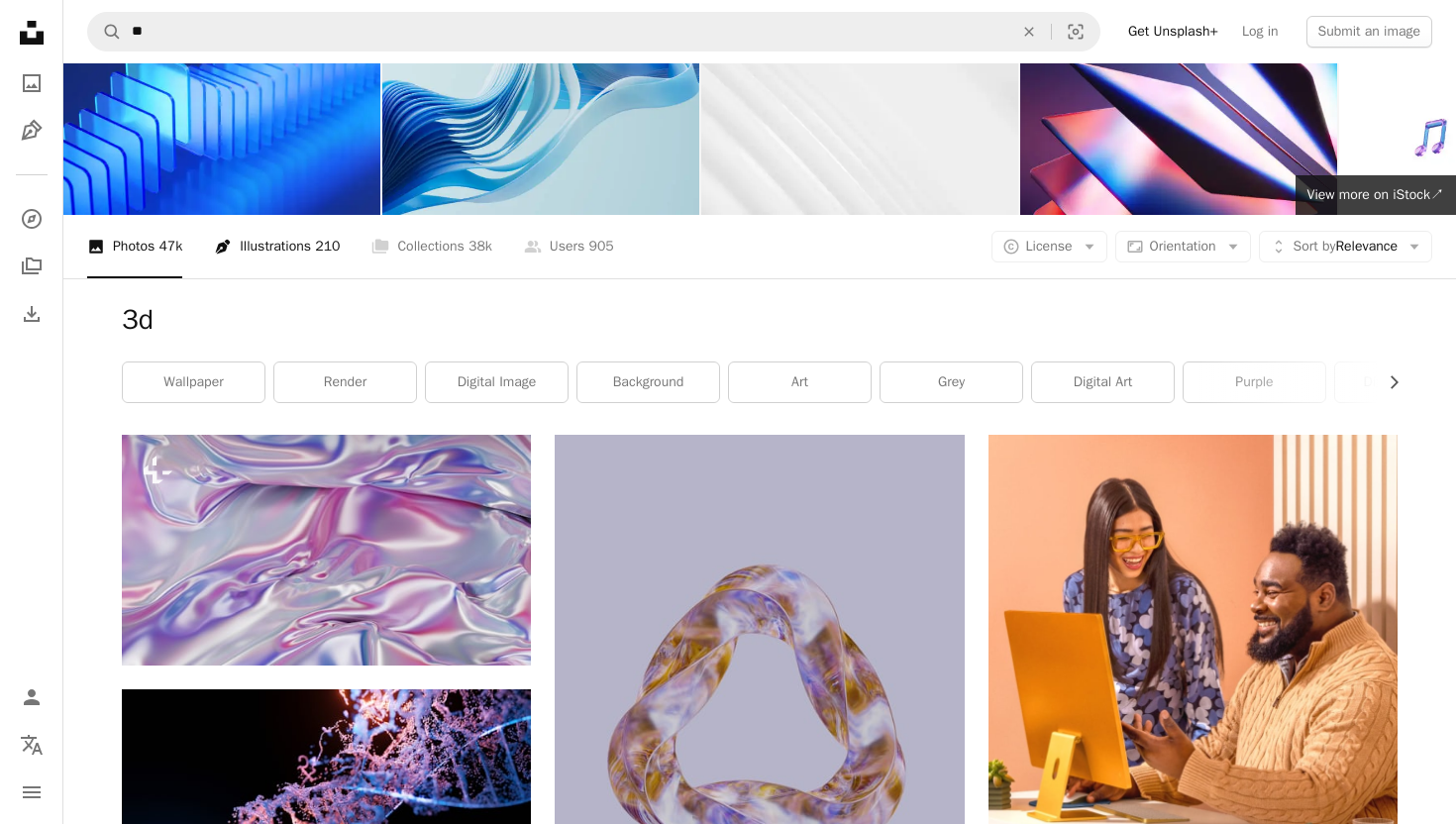 scroll, scrollTop: 0, scrollLeft: 0, axis: both 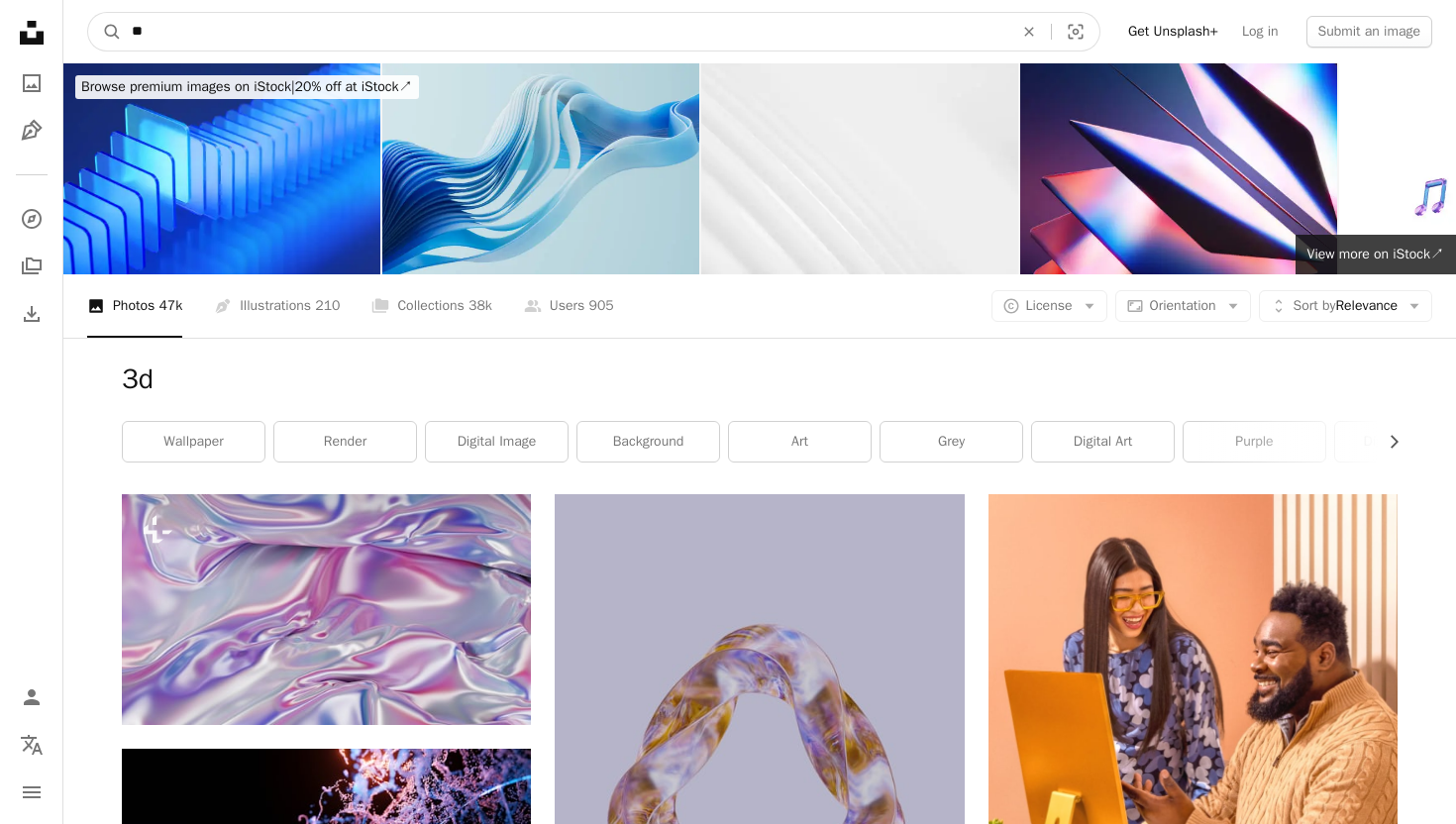click on "**" at bounding box center [565, 32] 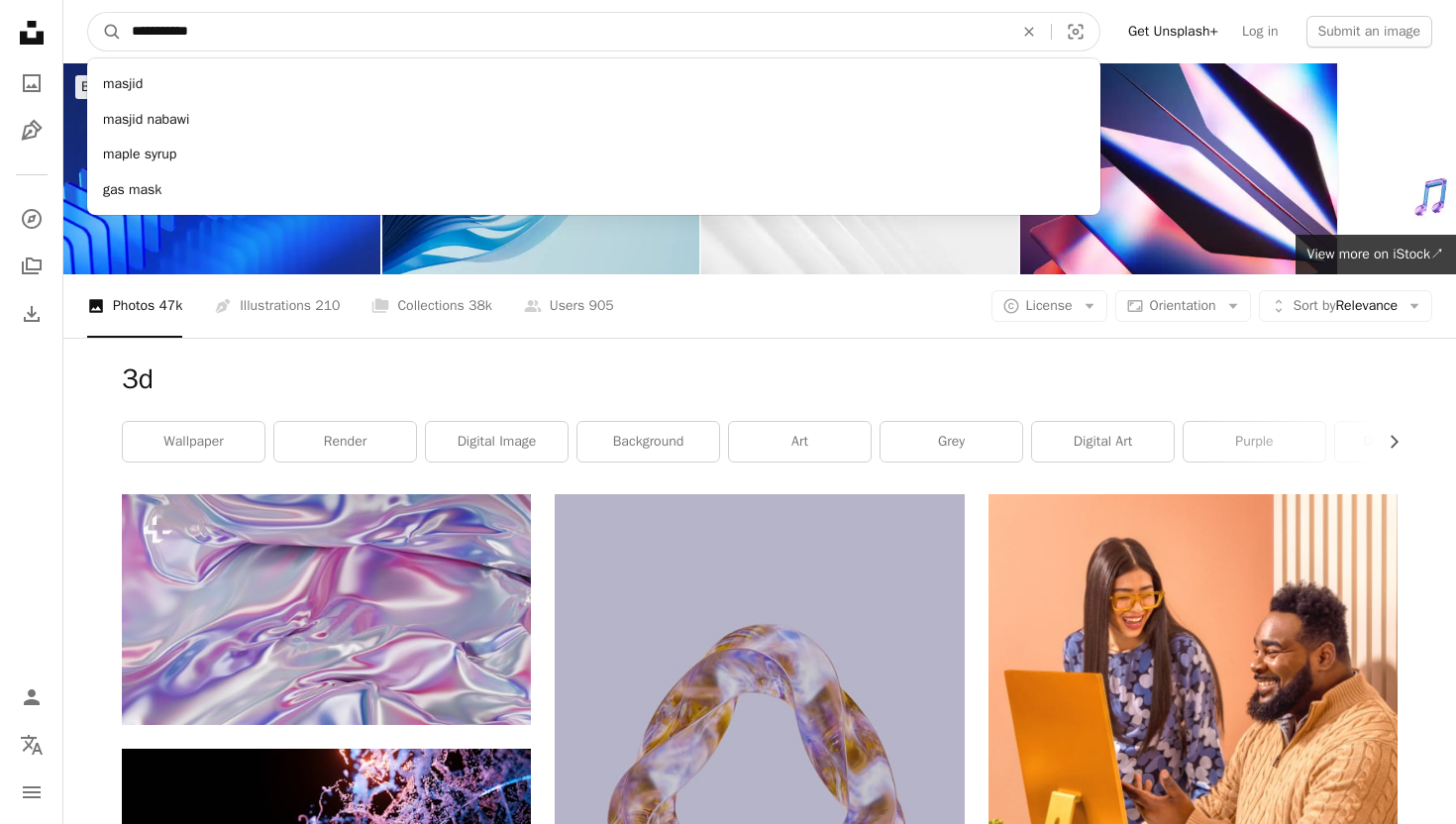 type on "**********" 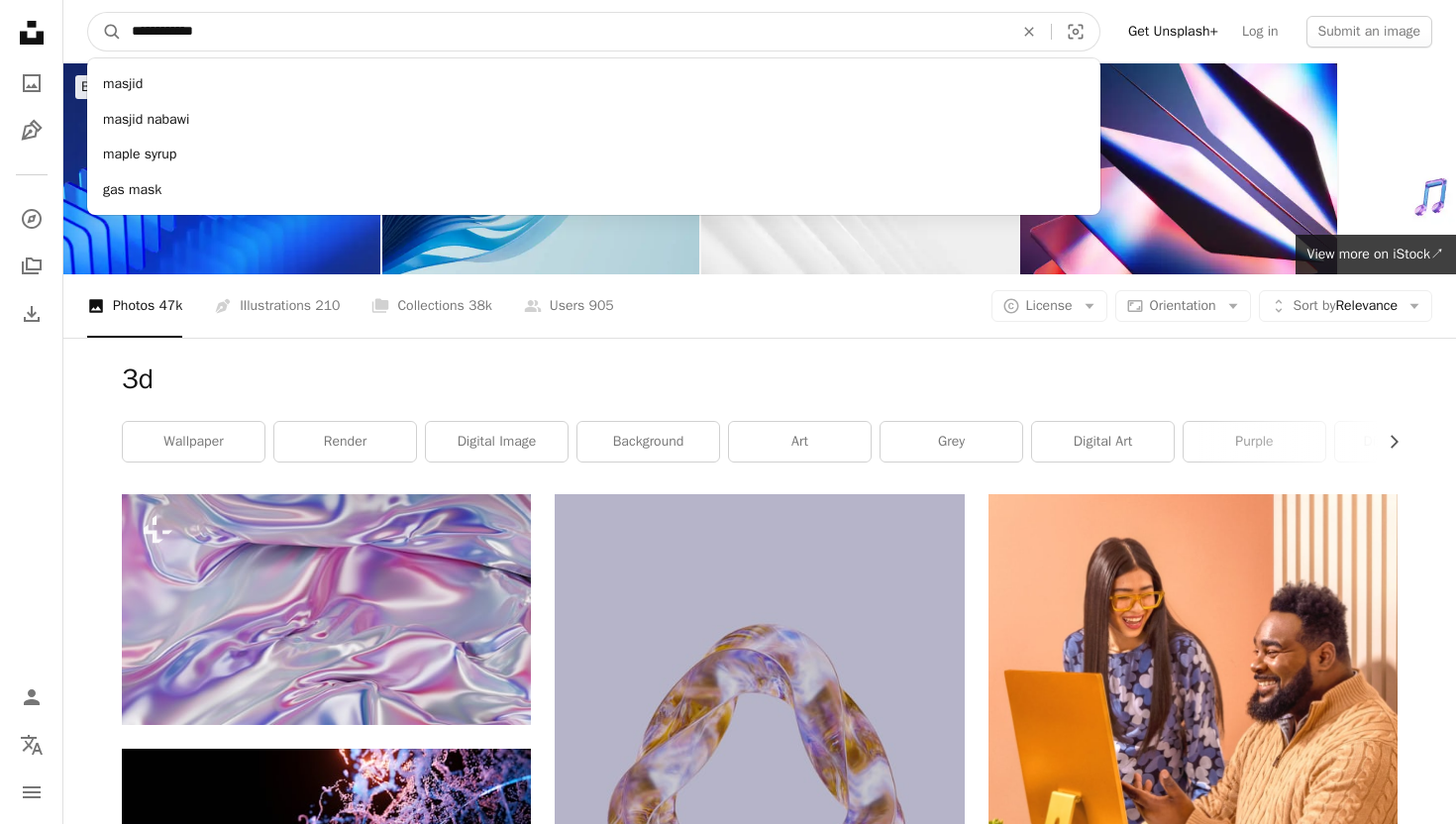 click on "A magnifying glass" at bounding box center [105, 32] 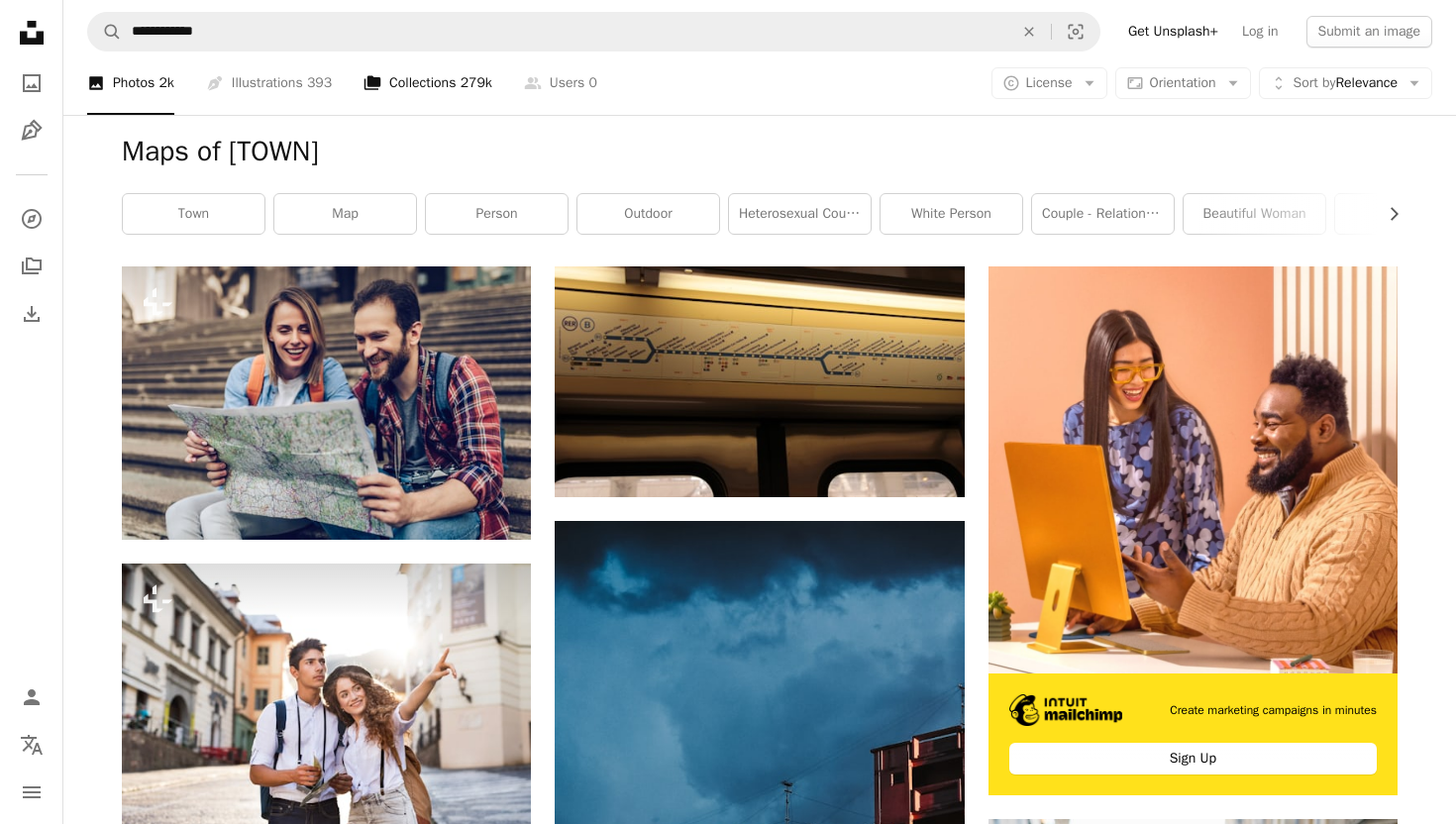 scroll, scrollTop: 0, scrollLeft: 0, axis: both 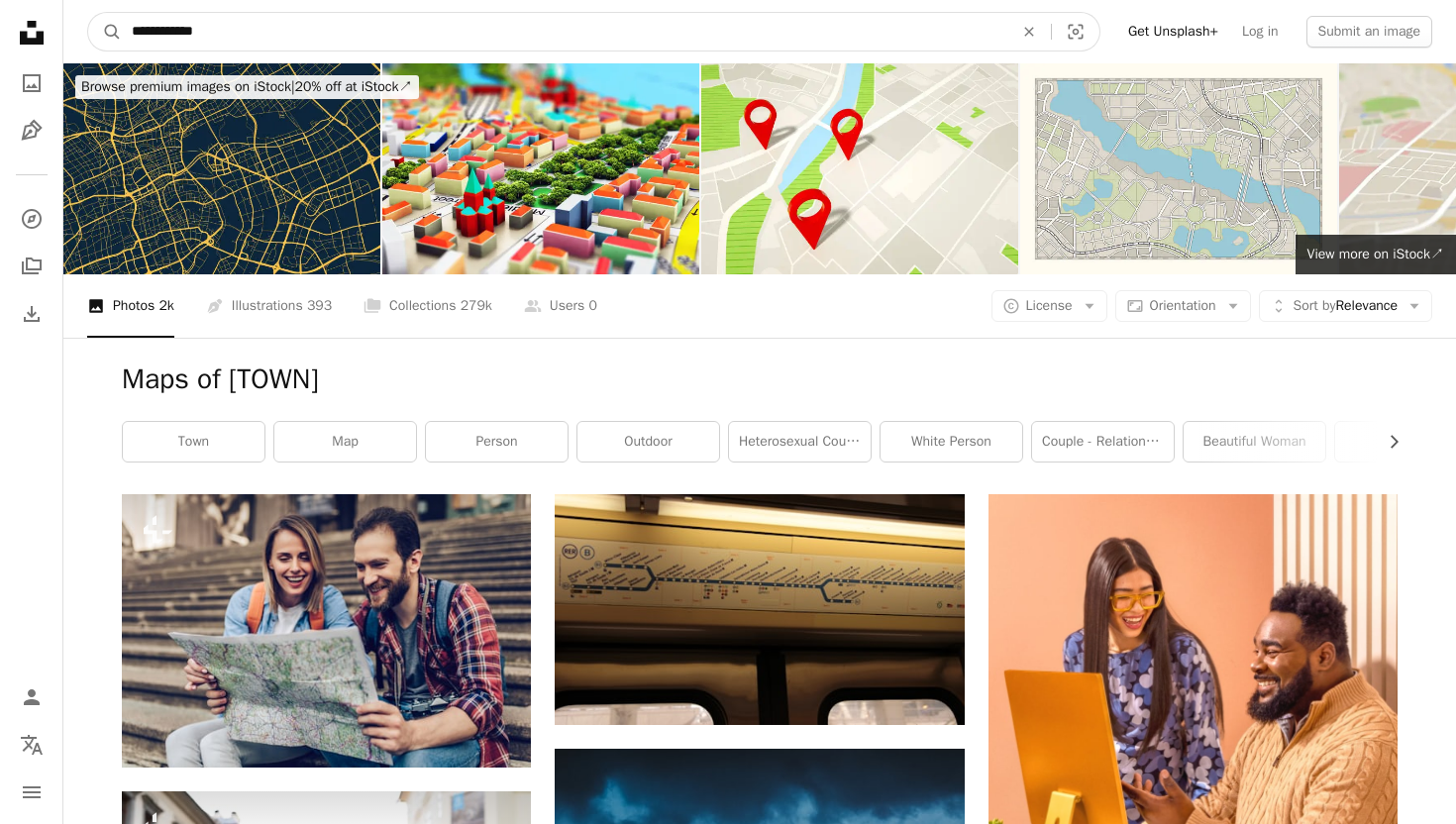 click on "**********" at bounding box center [565, 32] 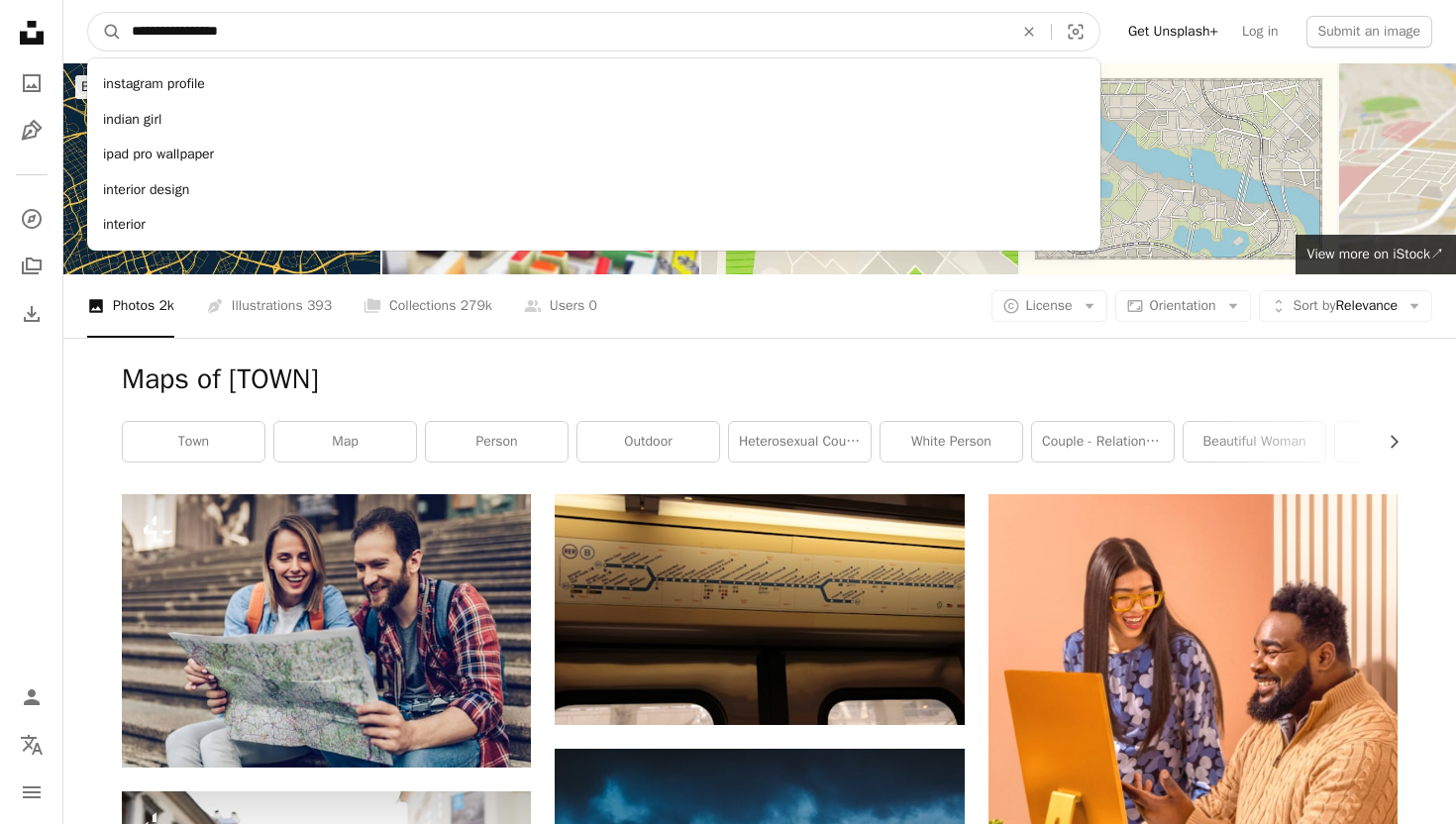 type on "**********" 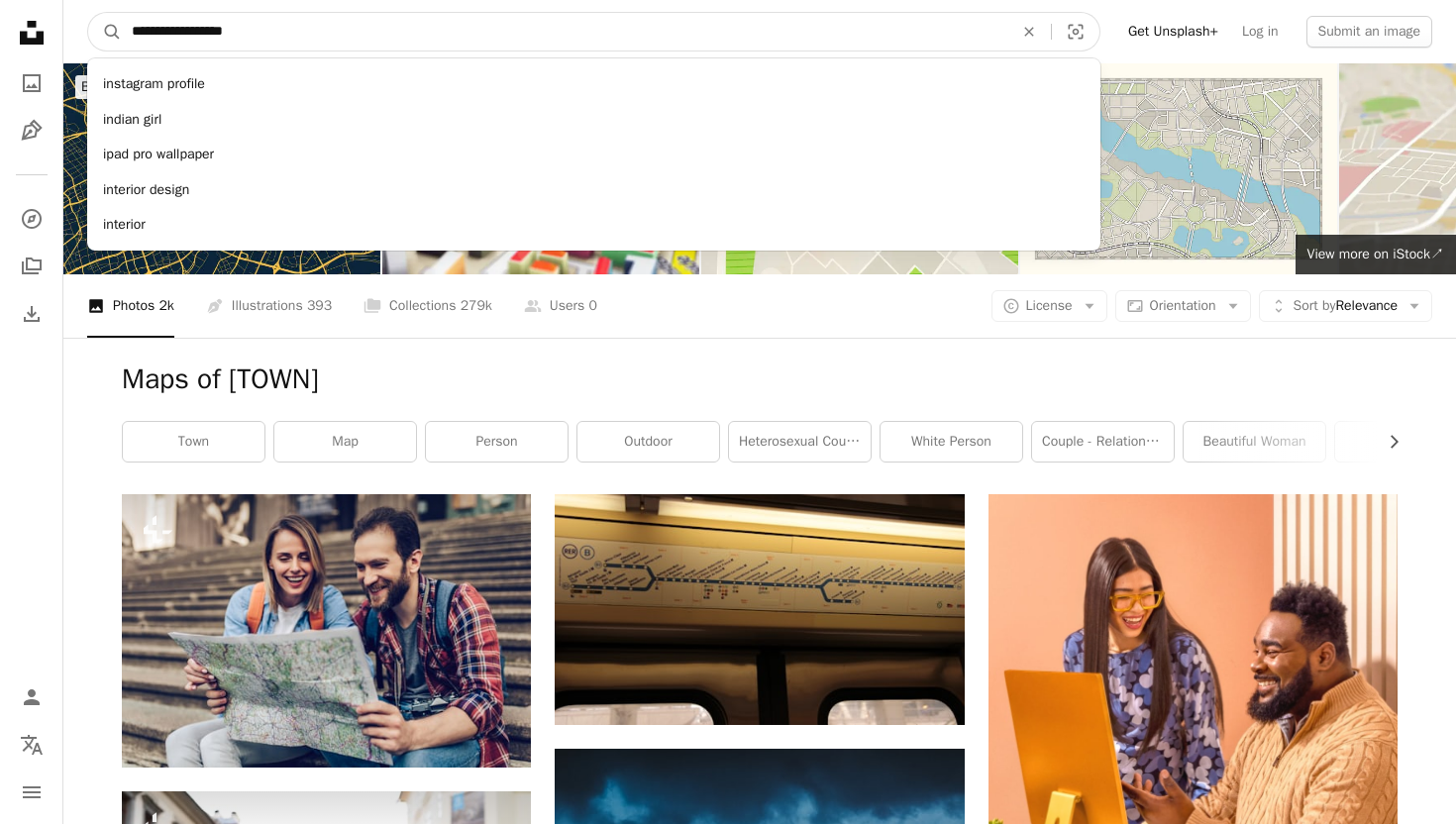 click on "A magnifying glass" at bounding box center (105, 32) 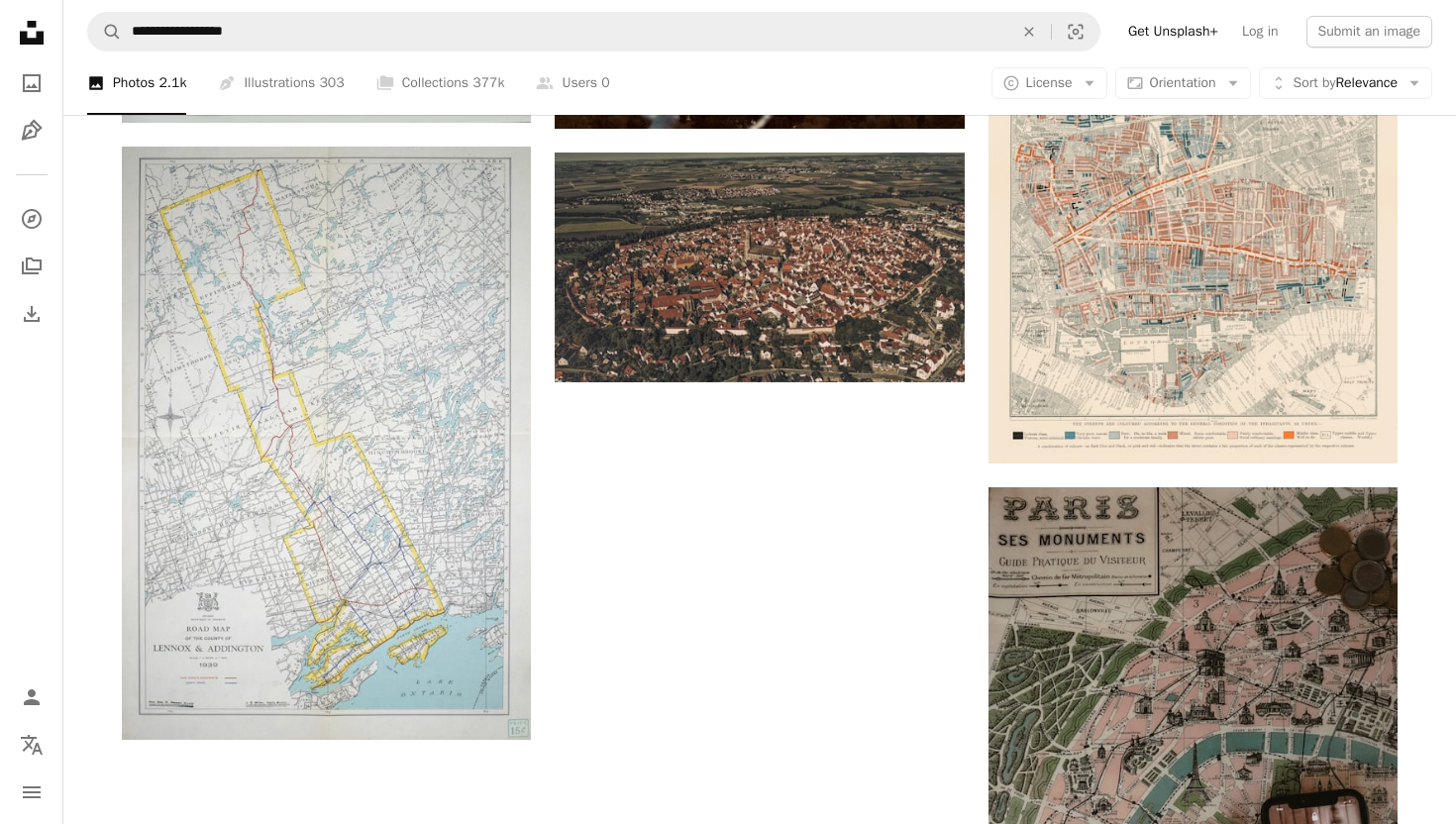 scroll, scrollTop: 2364, scrollLeft: 0, axis: vertical 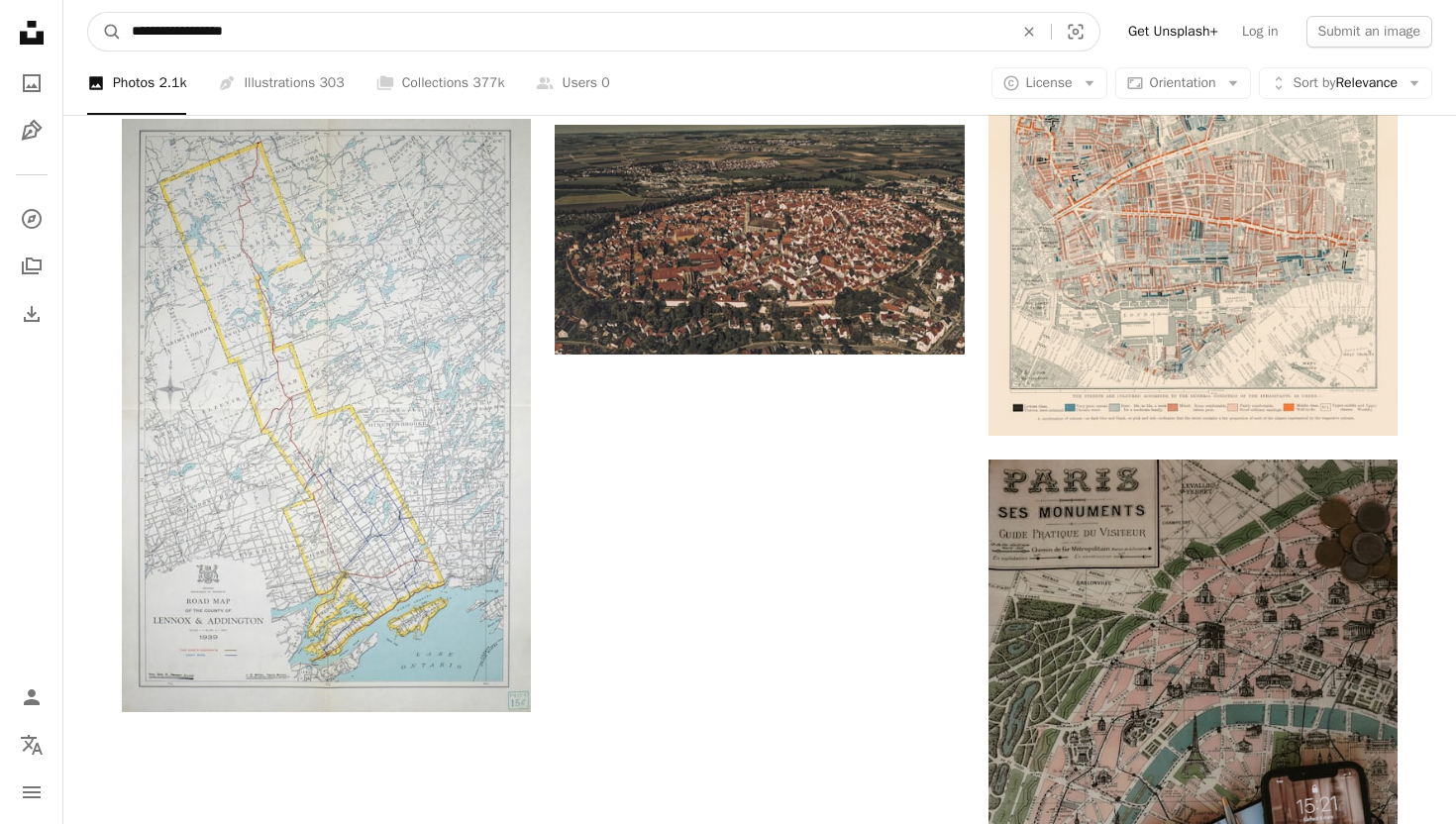 click on "**********" at bounding box center (565, 32) 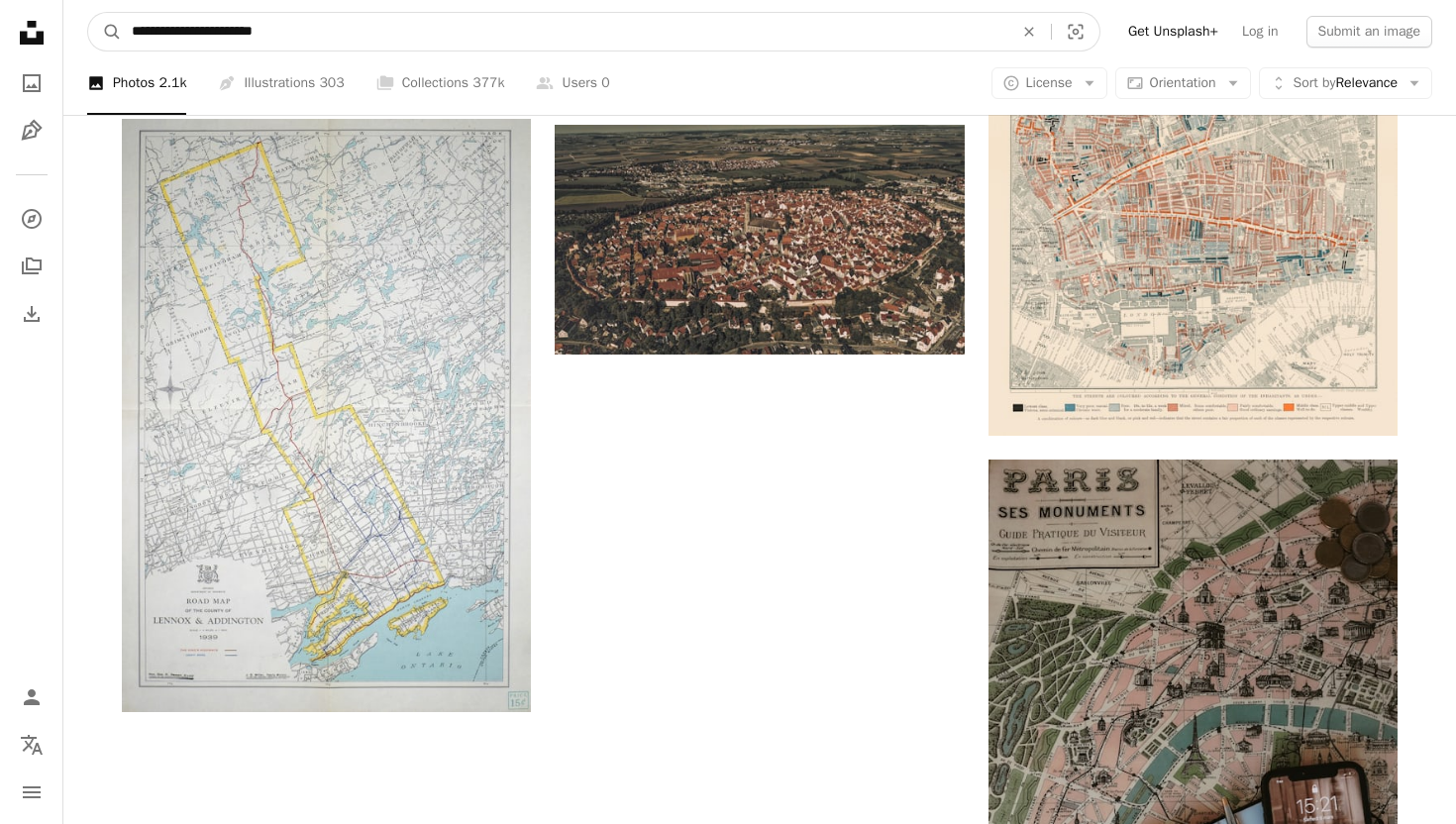 type on "**********" 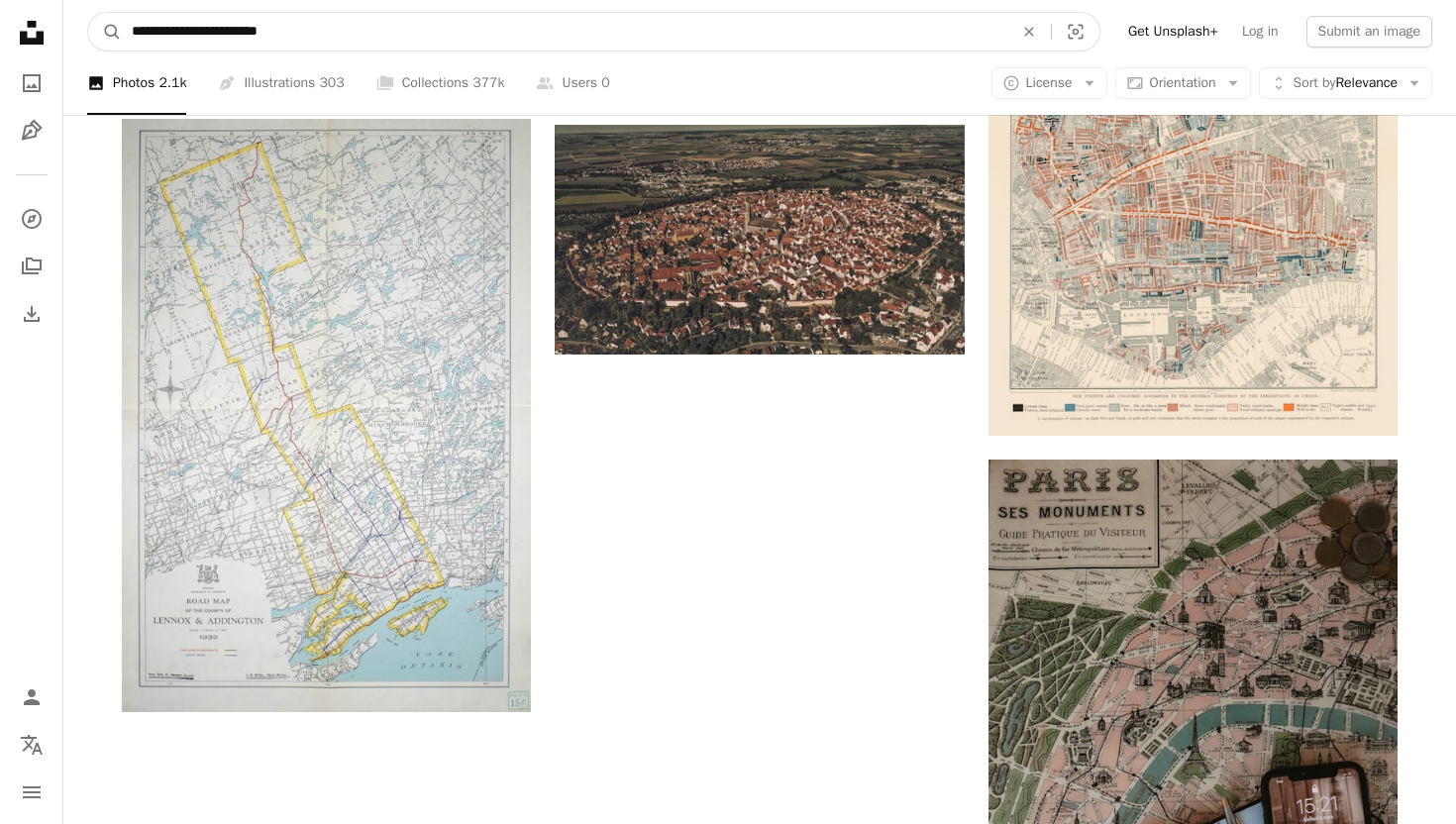click on "A magnifying glass" at bounding box center (105, 32) 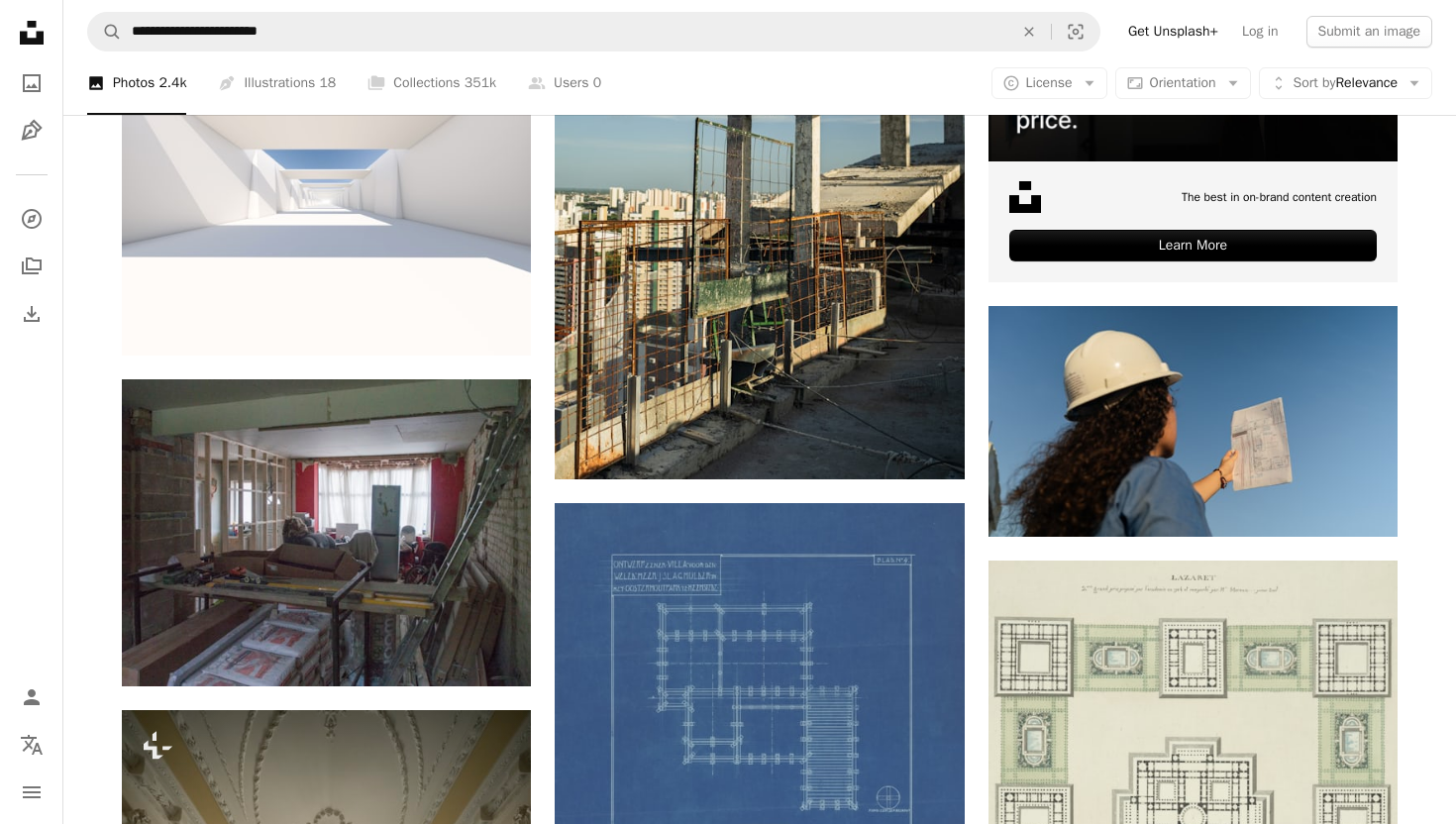 scroll, scrollTop: 0, scrollLeft: 0, axis: both 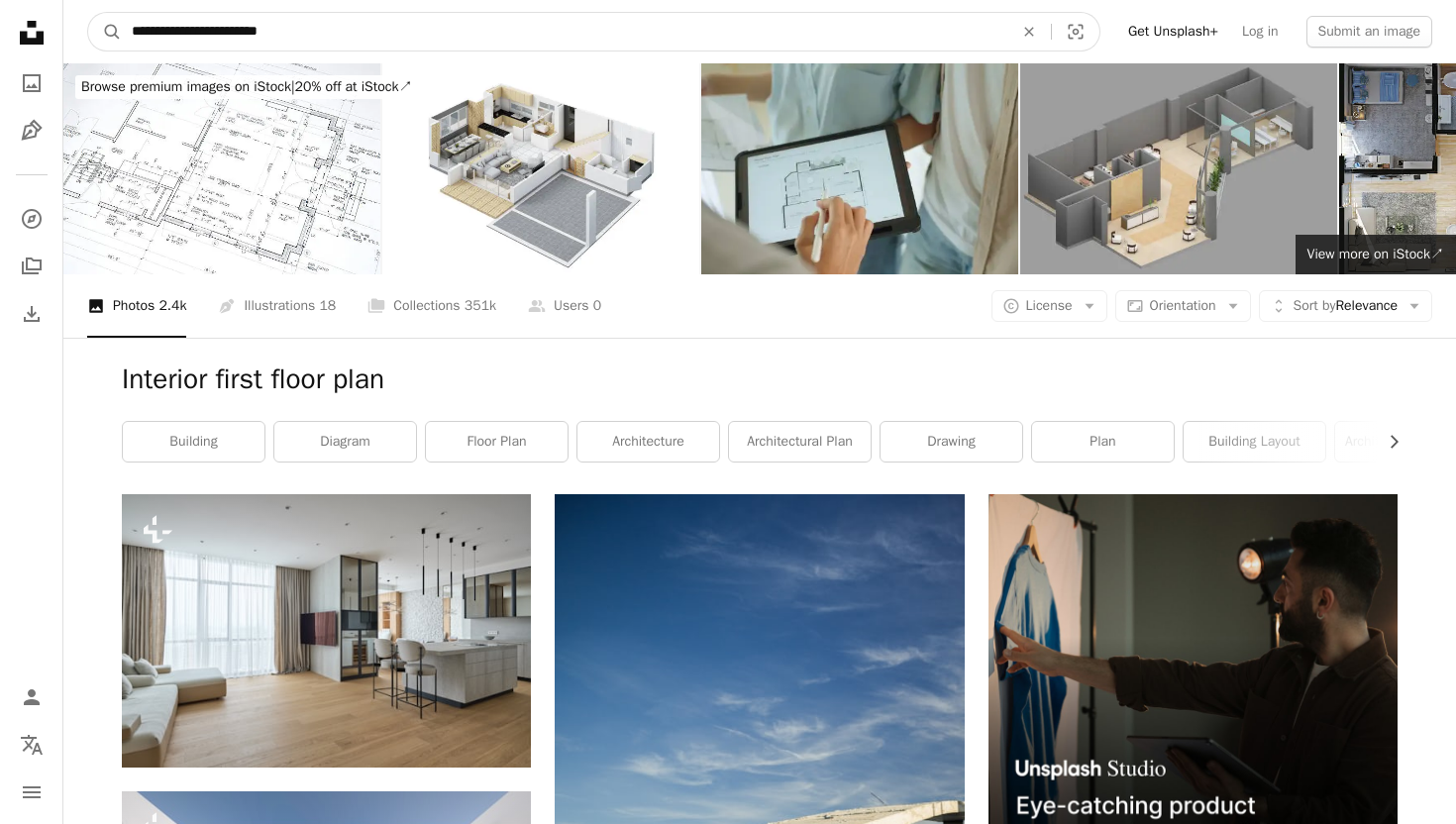 click on "**********" at bounding box center (565, 32) 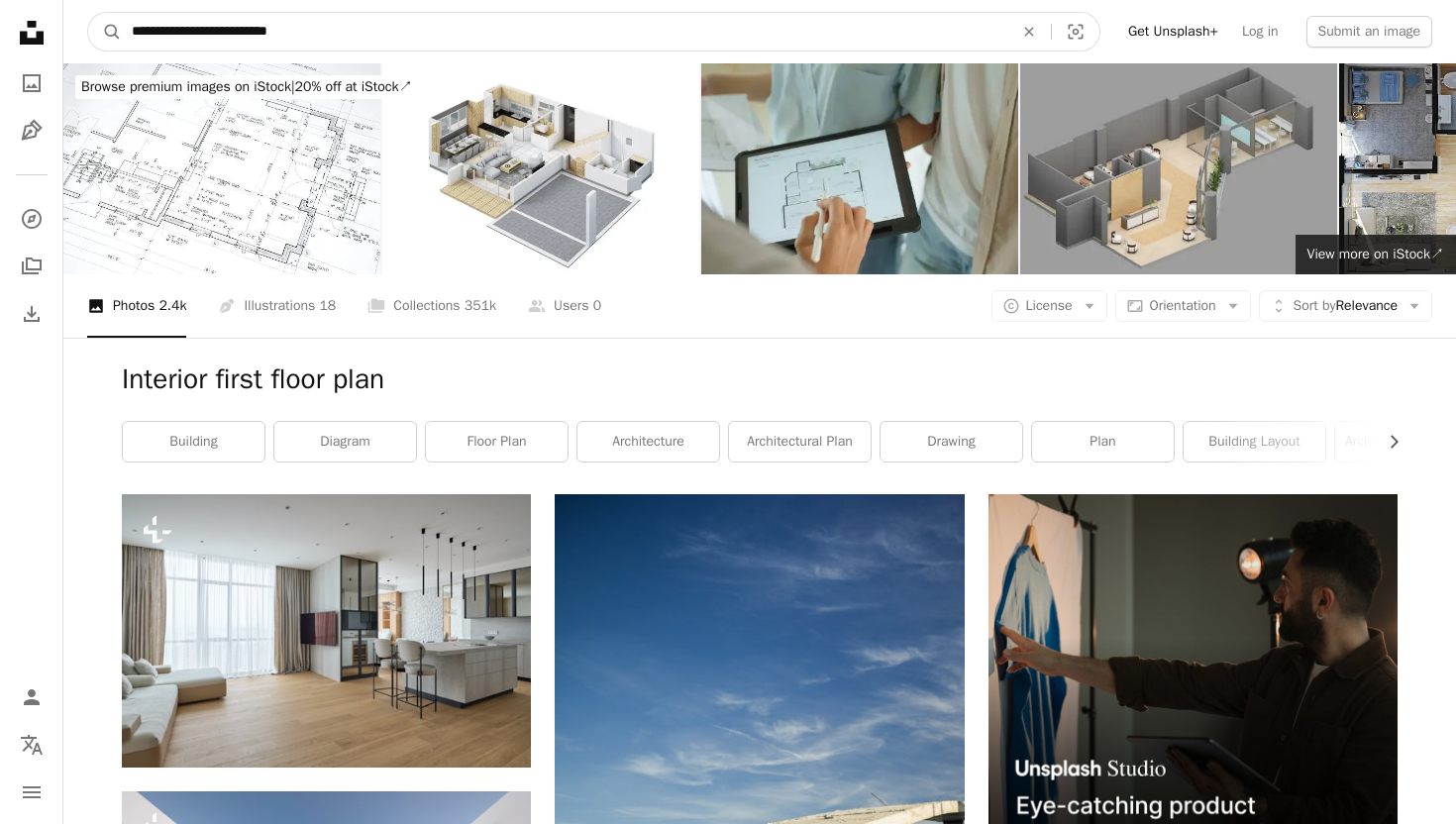 type on "**********" 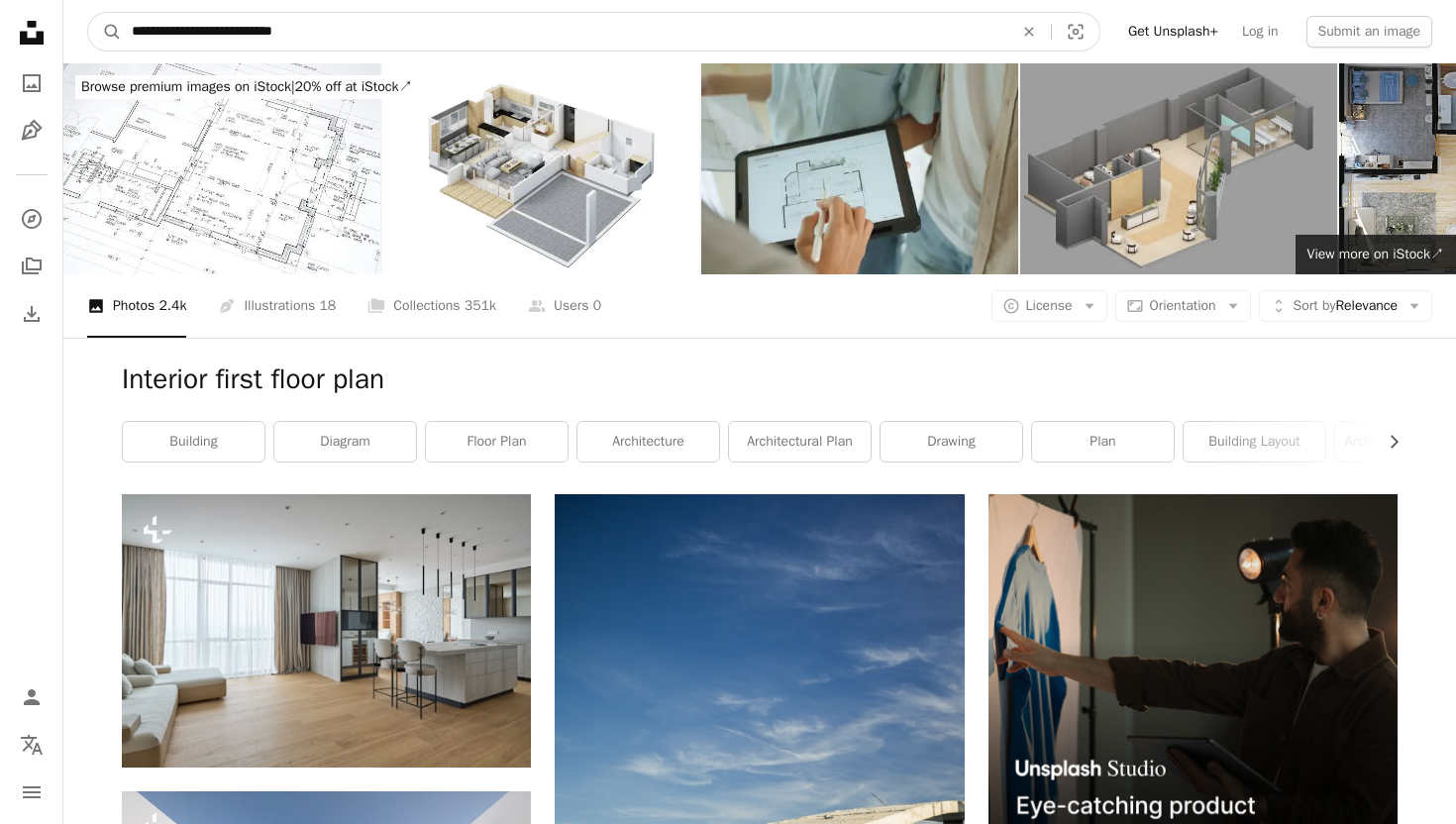 click on "A magnifying glass" at bounding box center (105, 32) 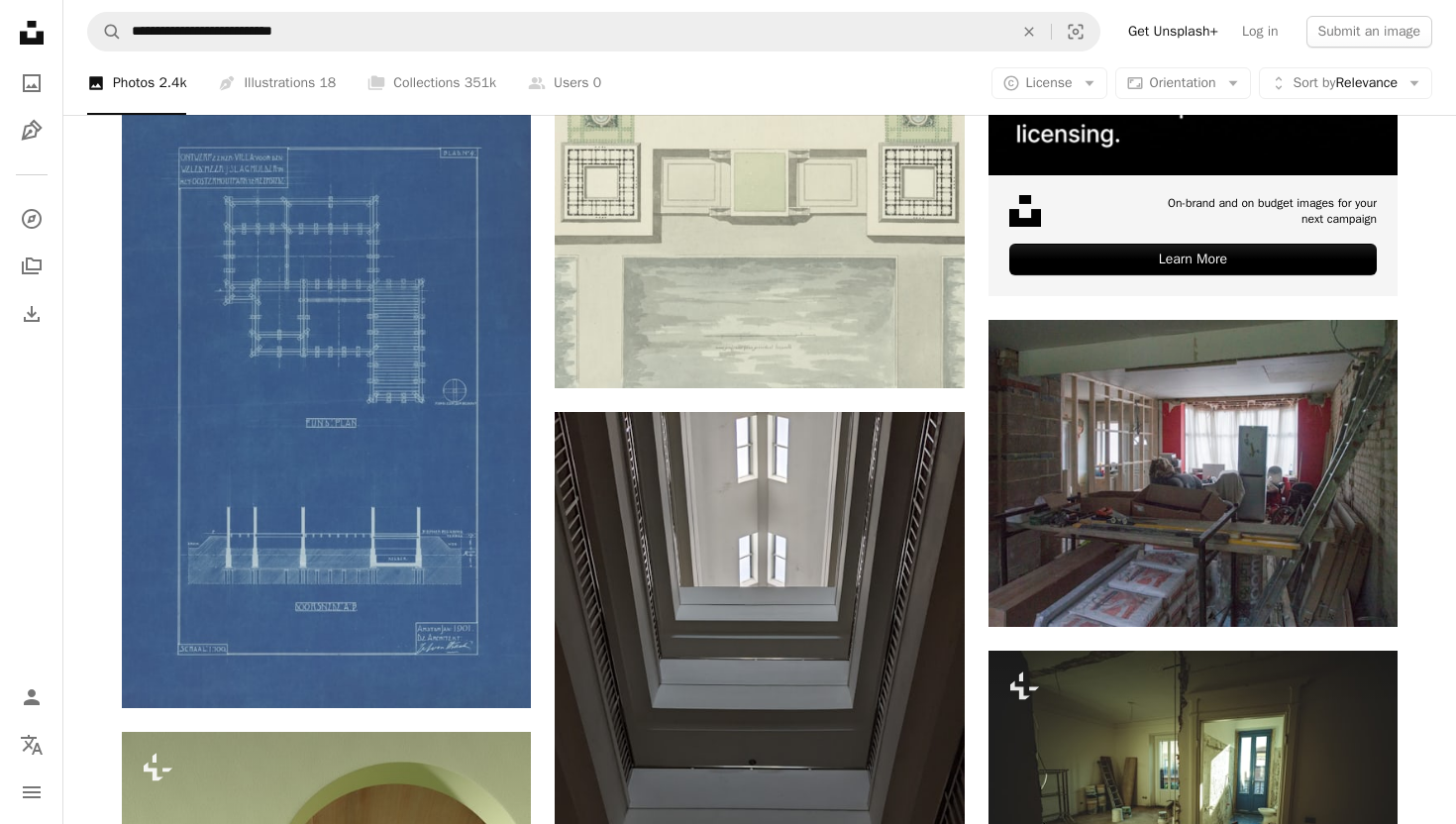 scroll, scrollTop: 0, scrollLeft: 0, axis: both 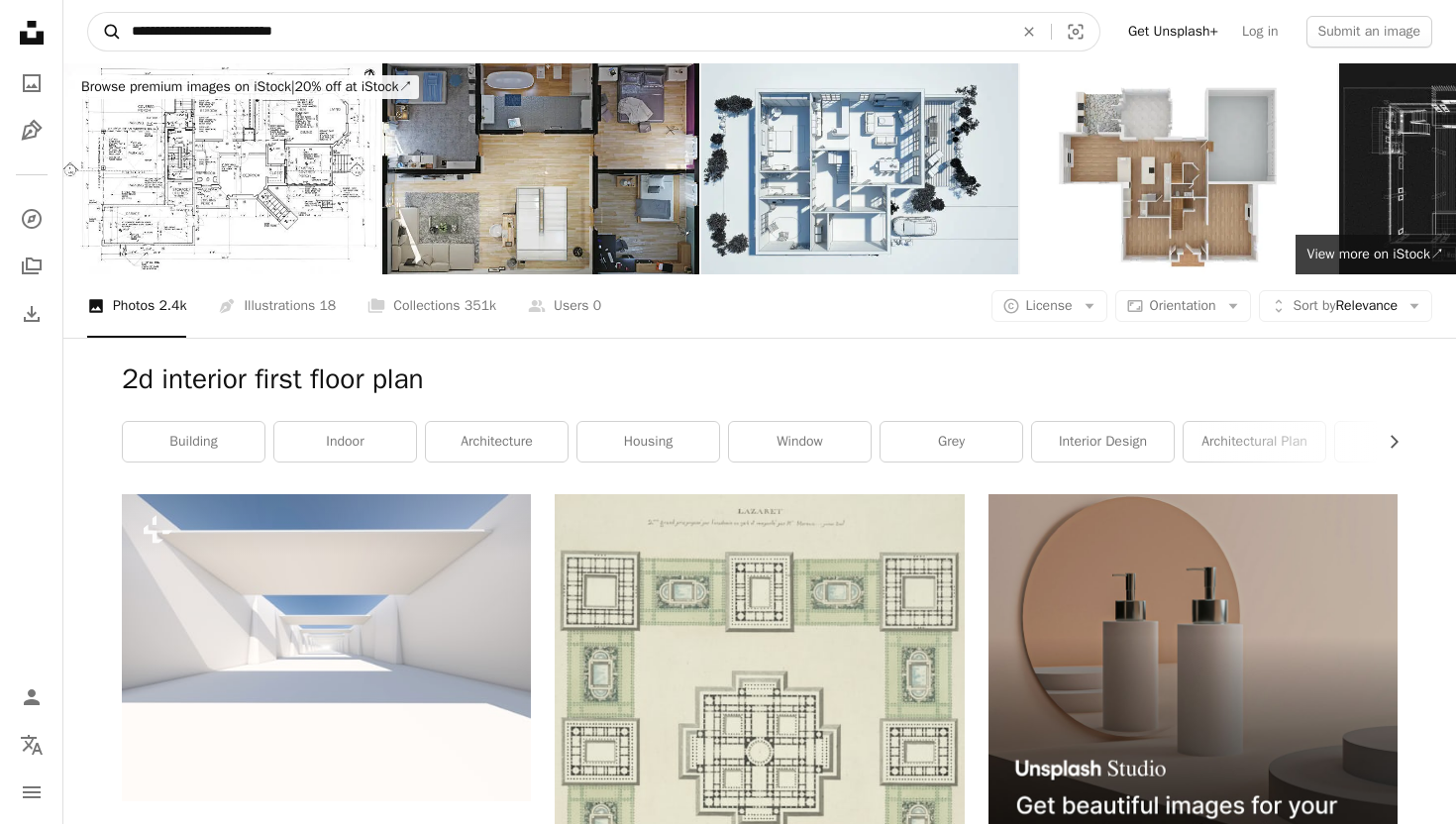 drag, startPoint x: 333, startPoint y: 35, endPoint x: 108, endPoint y: 32, distance: 225.02 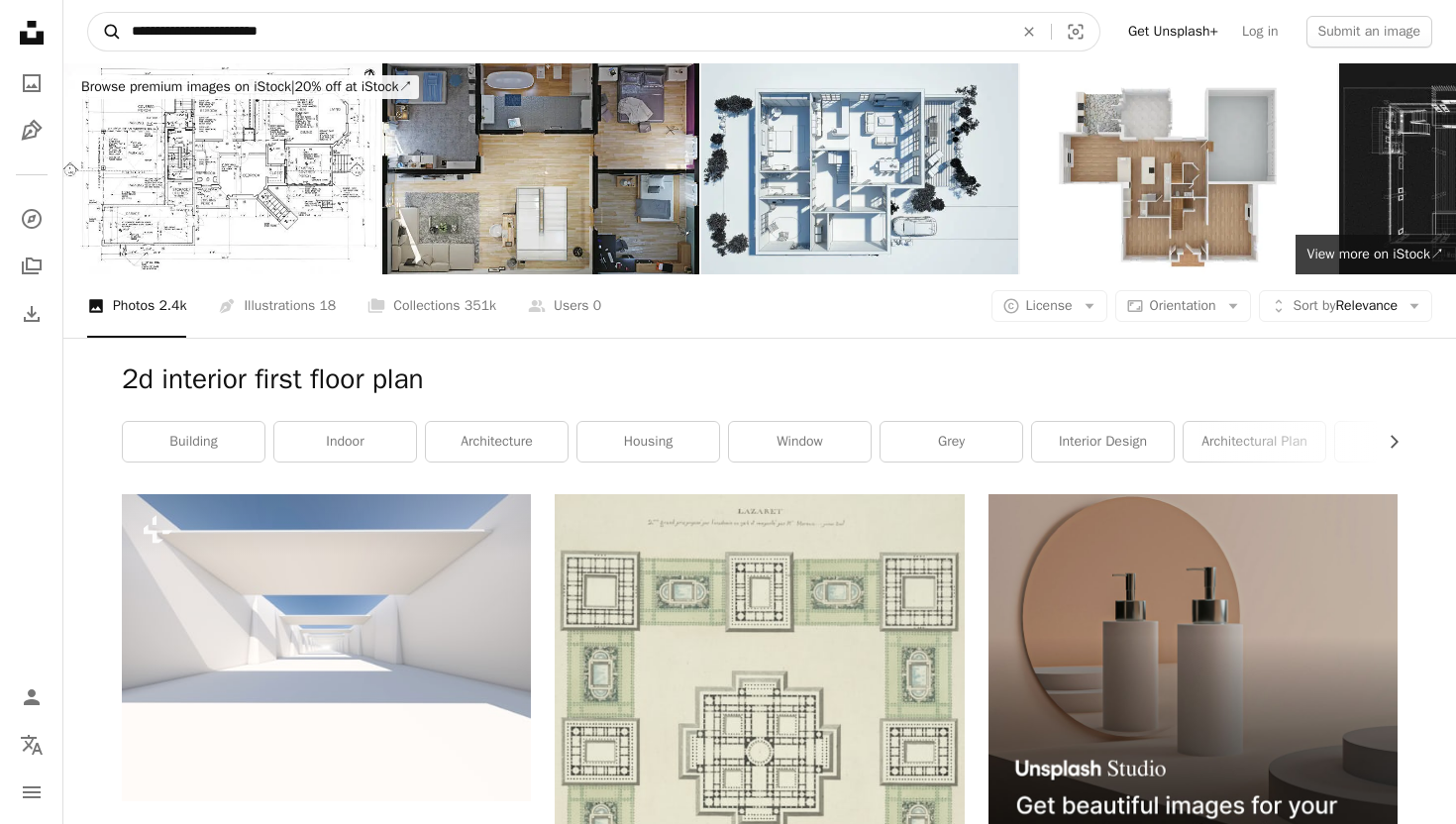 type on "**********" 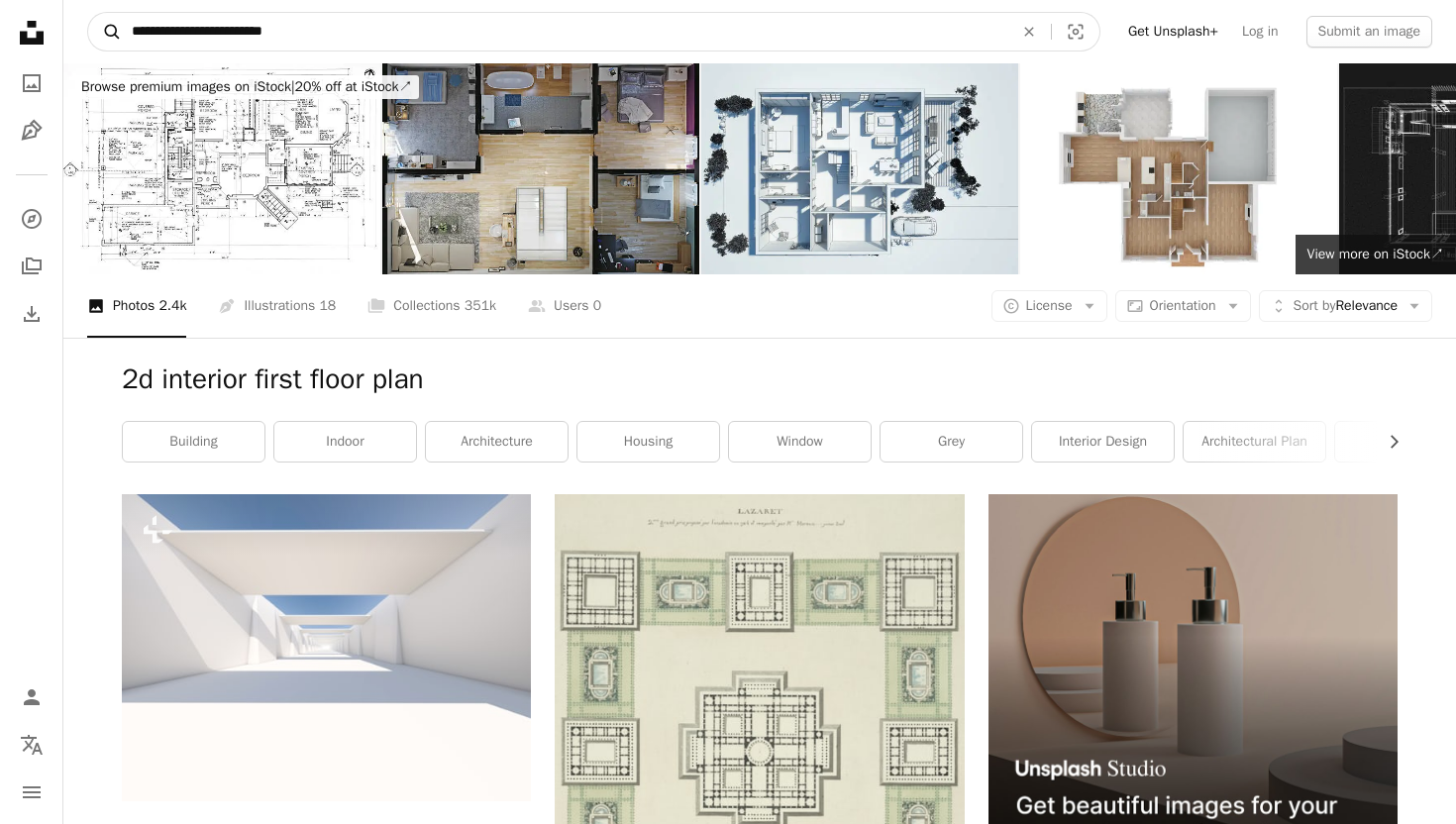 click on "A magnifying glass" at bounding box center [105, 32] 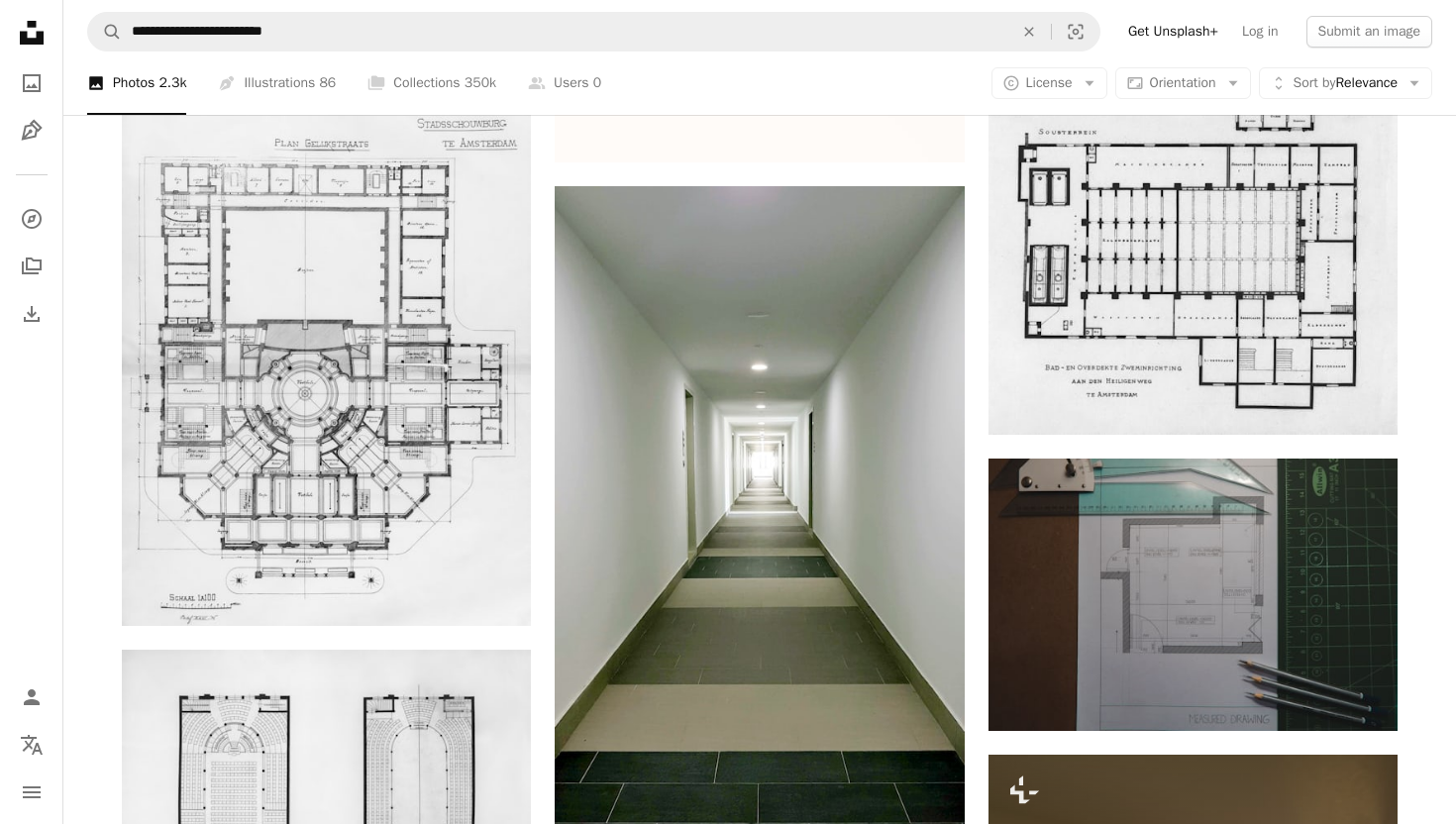 scroll, scrollTop: 1684, scrollLeft: 0, axis: vertical 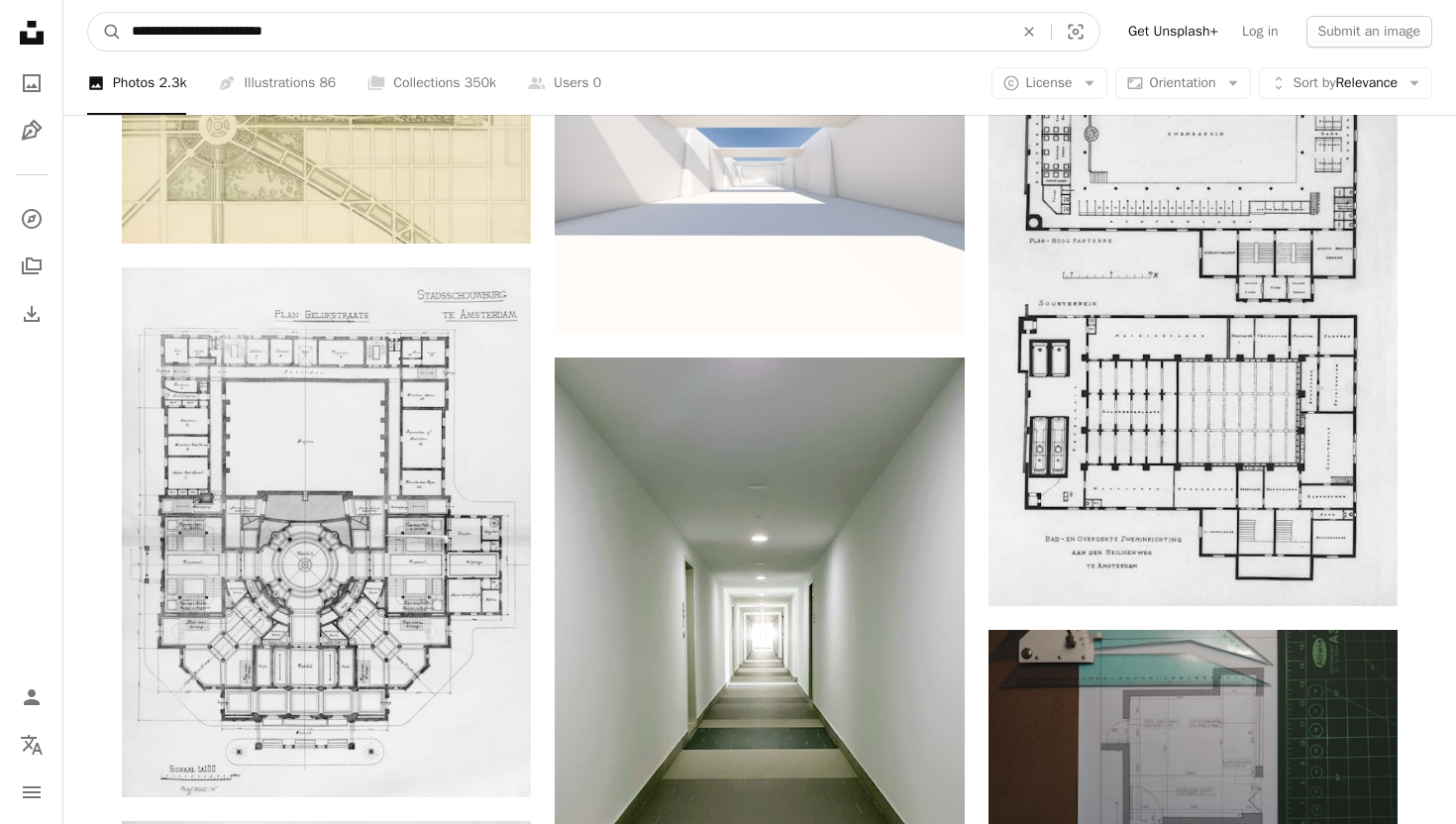 click on "**********" at bounding box center [565, 32] 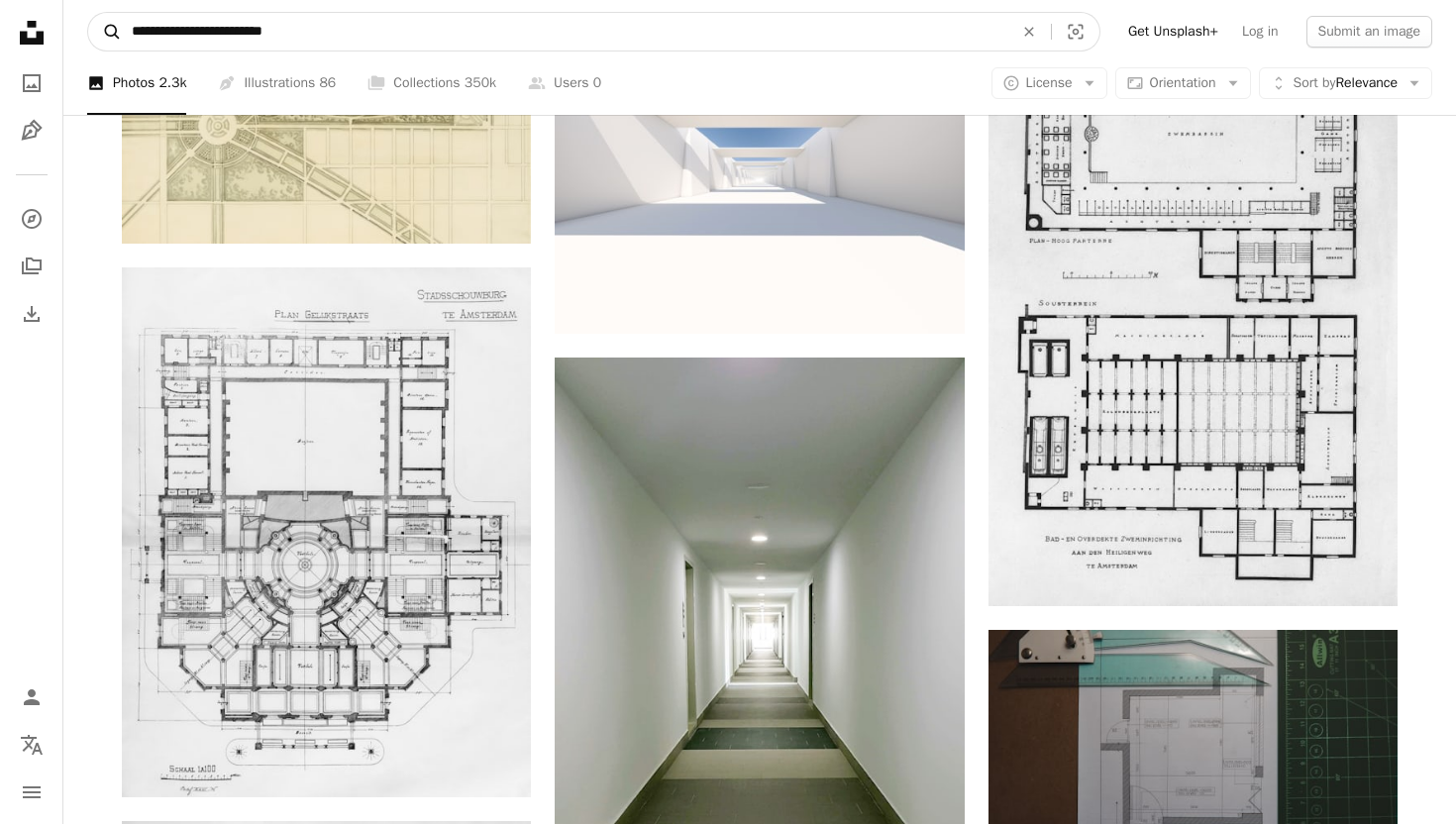 drag, startPoint x: 179, startPoint y: 36, endPoint x: 104, endPoint y: 36, distance: 75 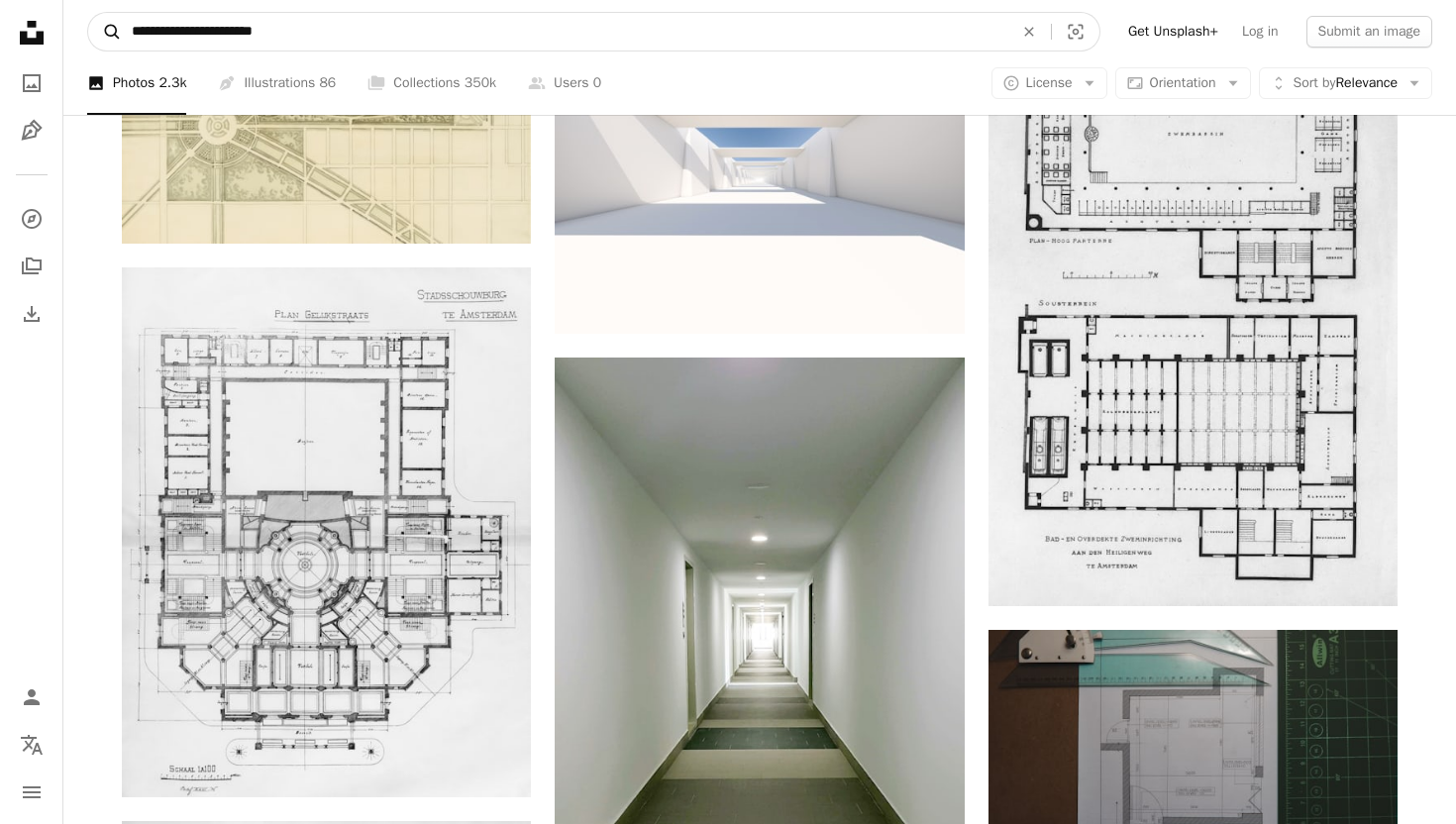 type on "**********" 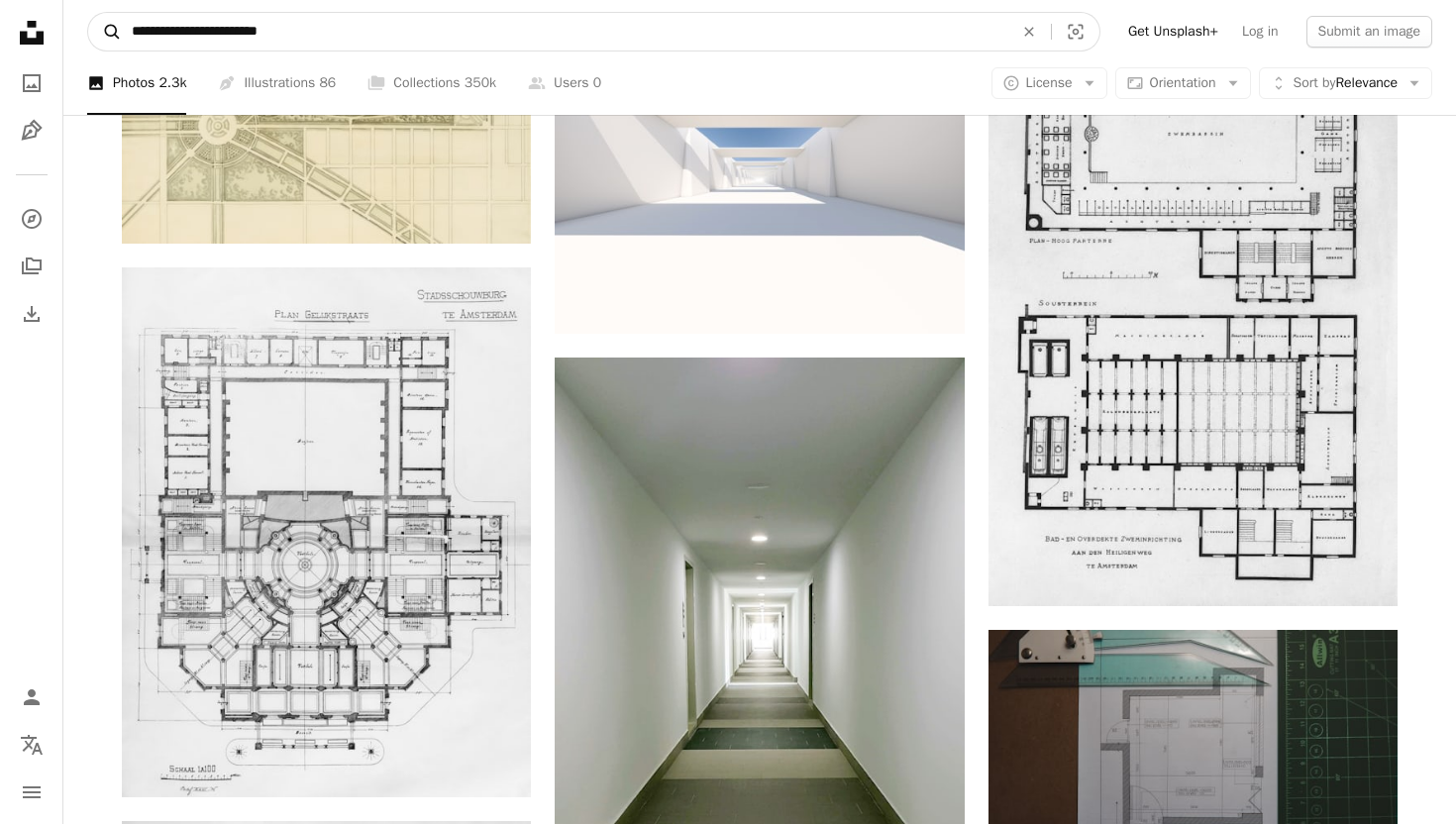 click on "A magnifying glass" at bounding box center (105, 32) 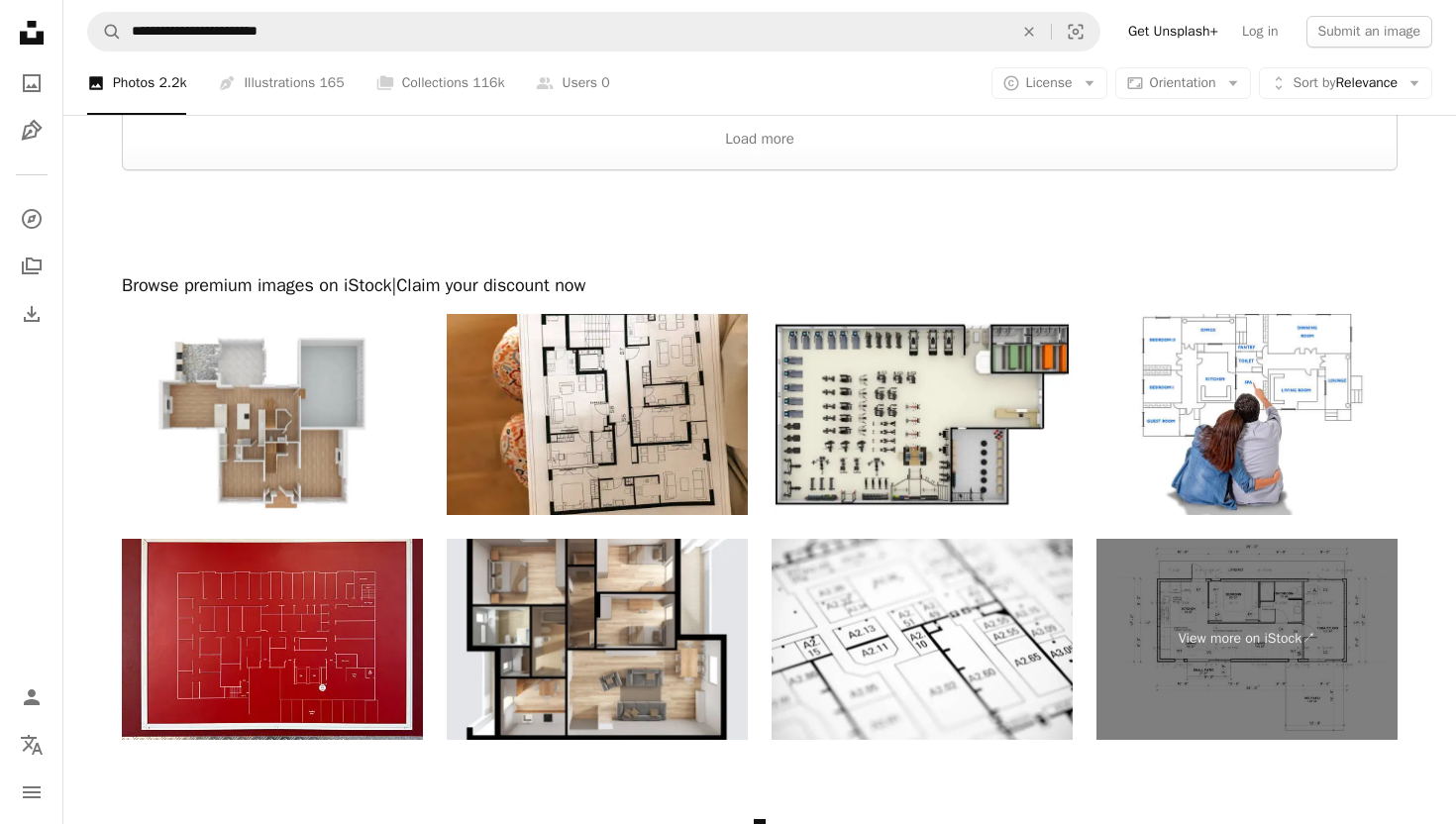 scroll, scrollTop: 3820, scrollLeft: 0, axis: vertical 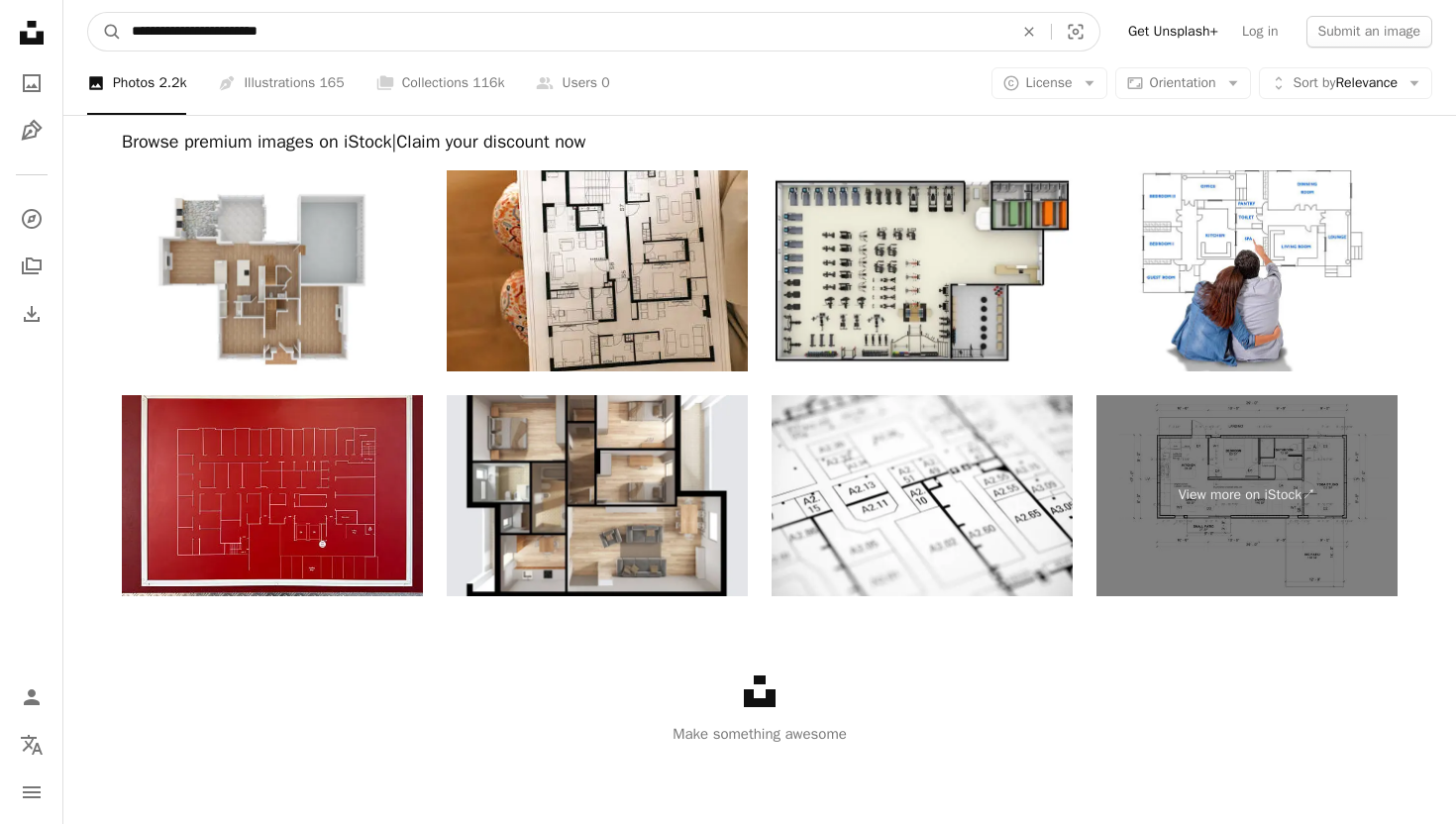 click on "**********" at bounding box center [565, 32] 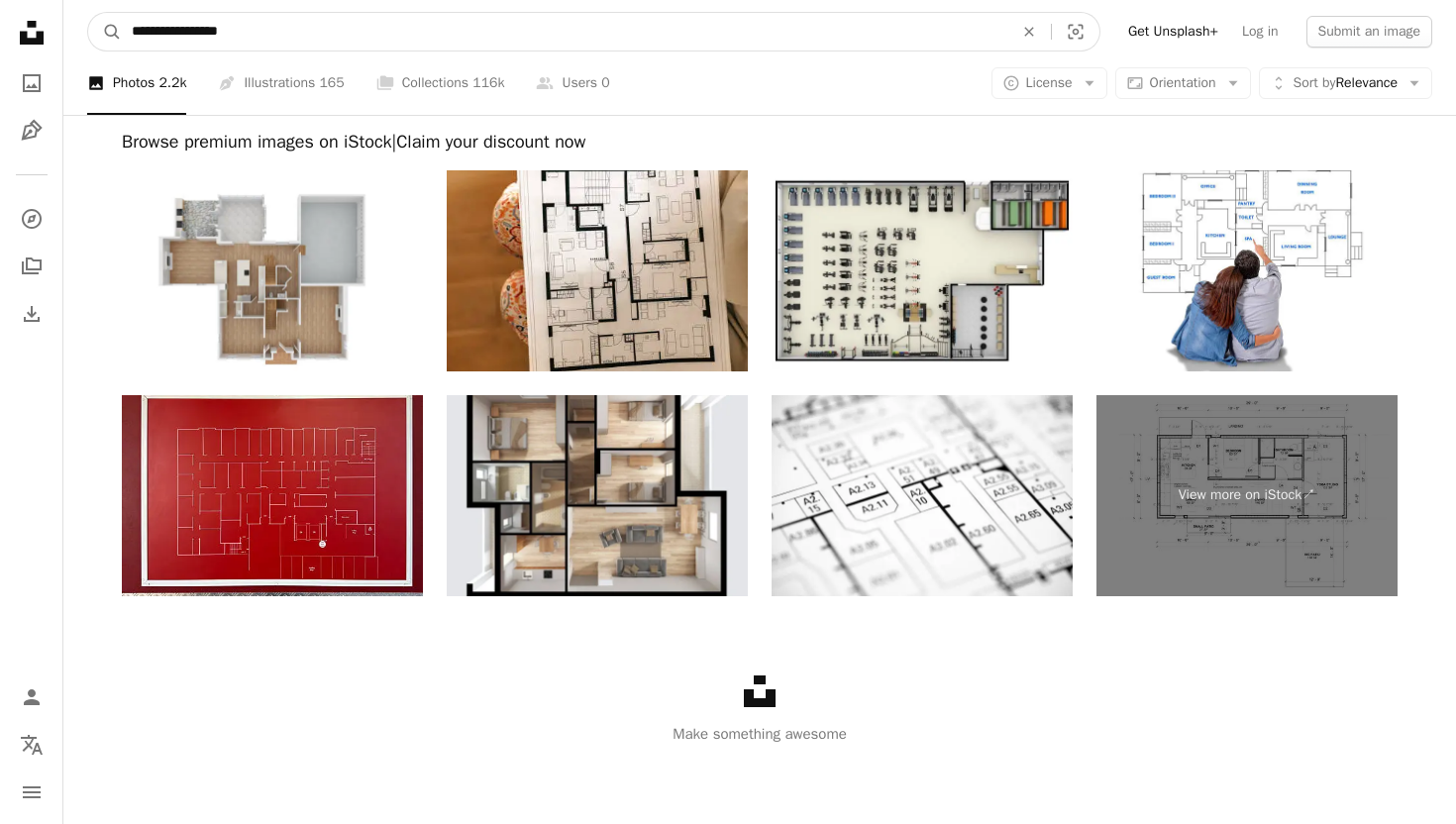 type on "**********" 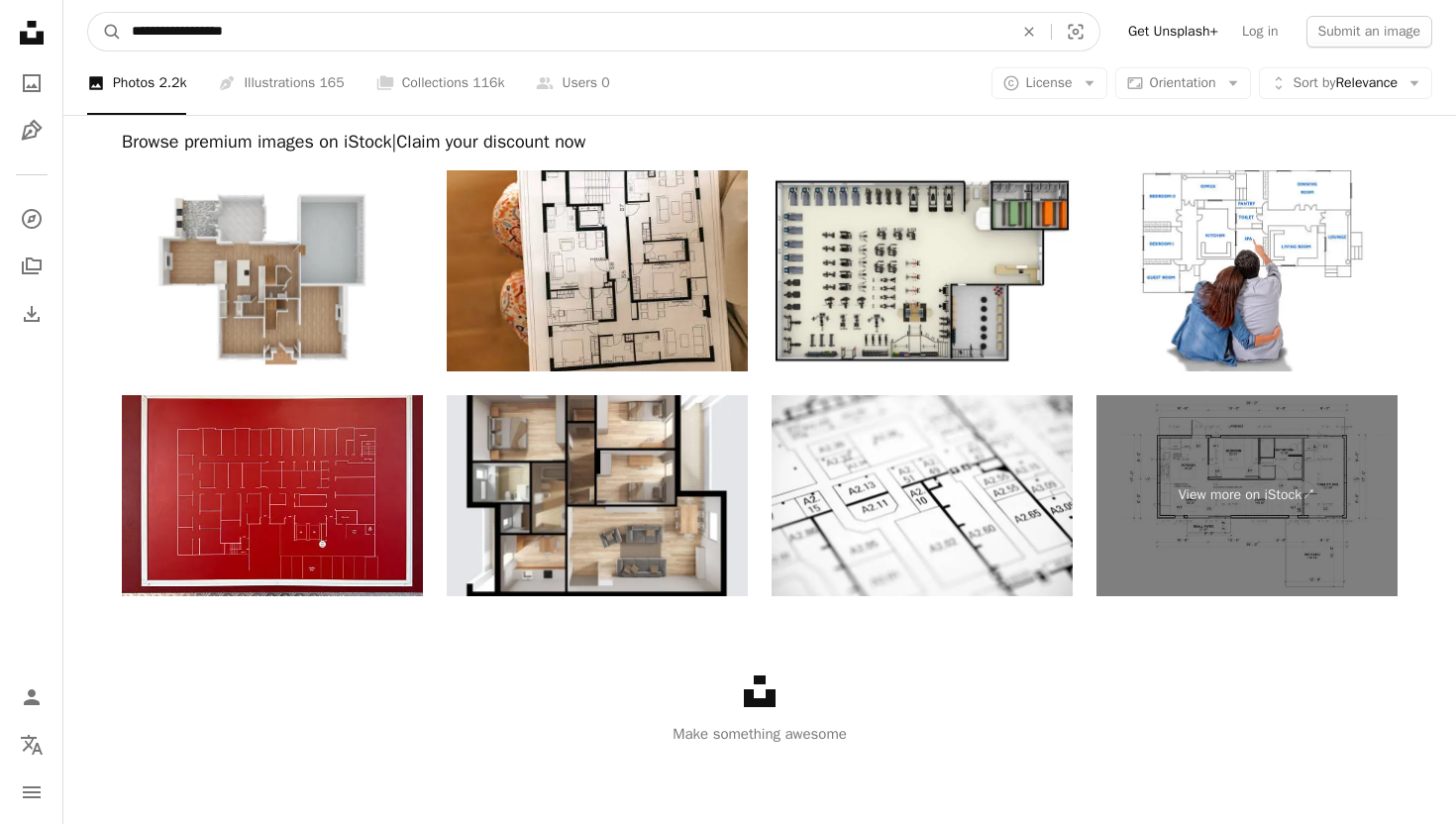 click on "A magnifying glass" at bounding box center (105, 32) 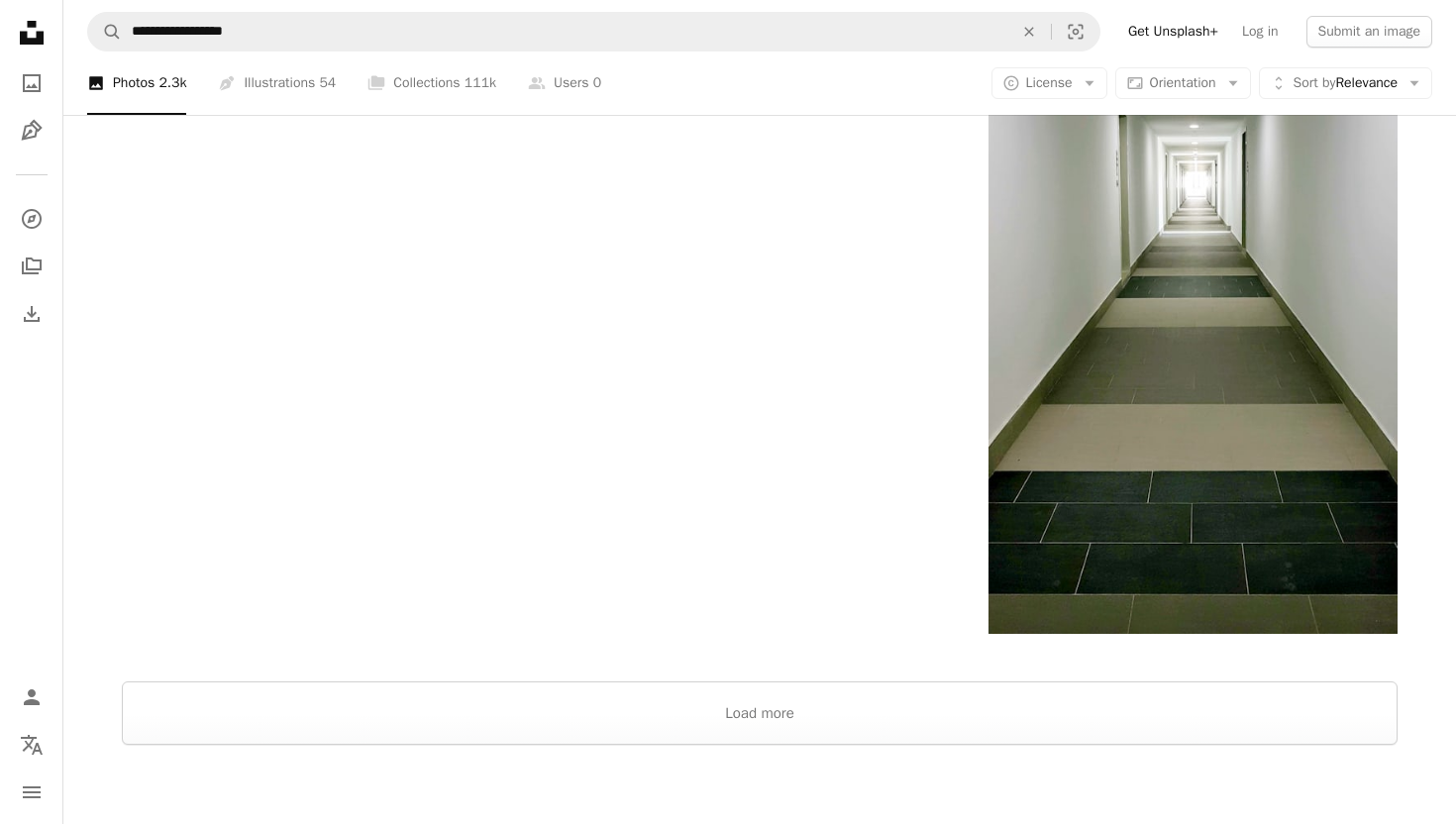 scroll, scrollTop: 3377, scrollLeft: 0, axis: vertical 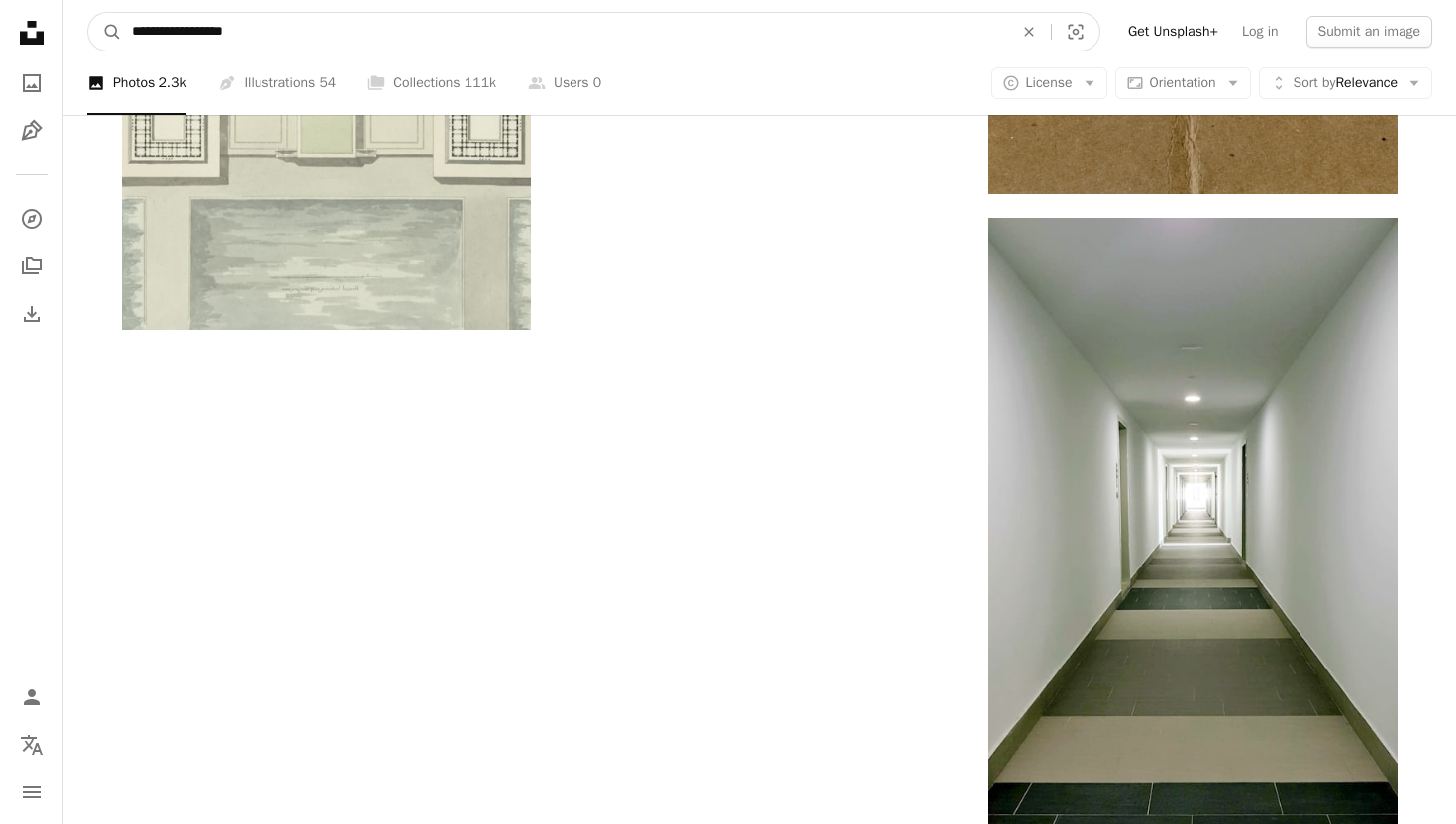 click on "**********" at bounding box center [565, 32] 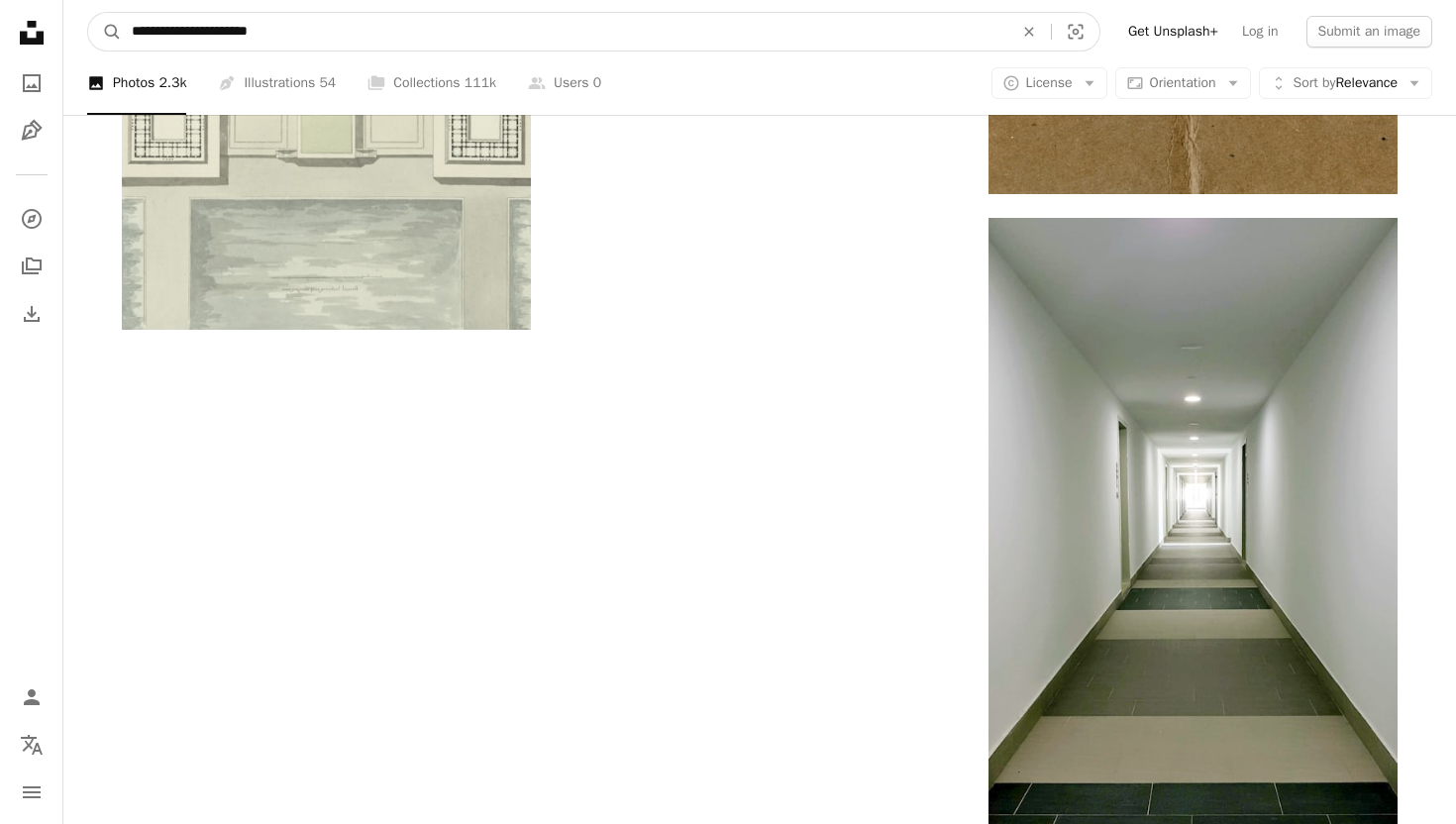 type on "**********" 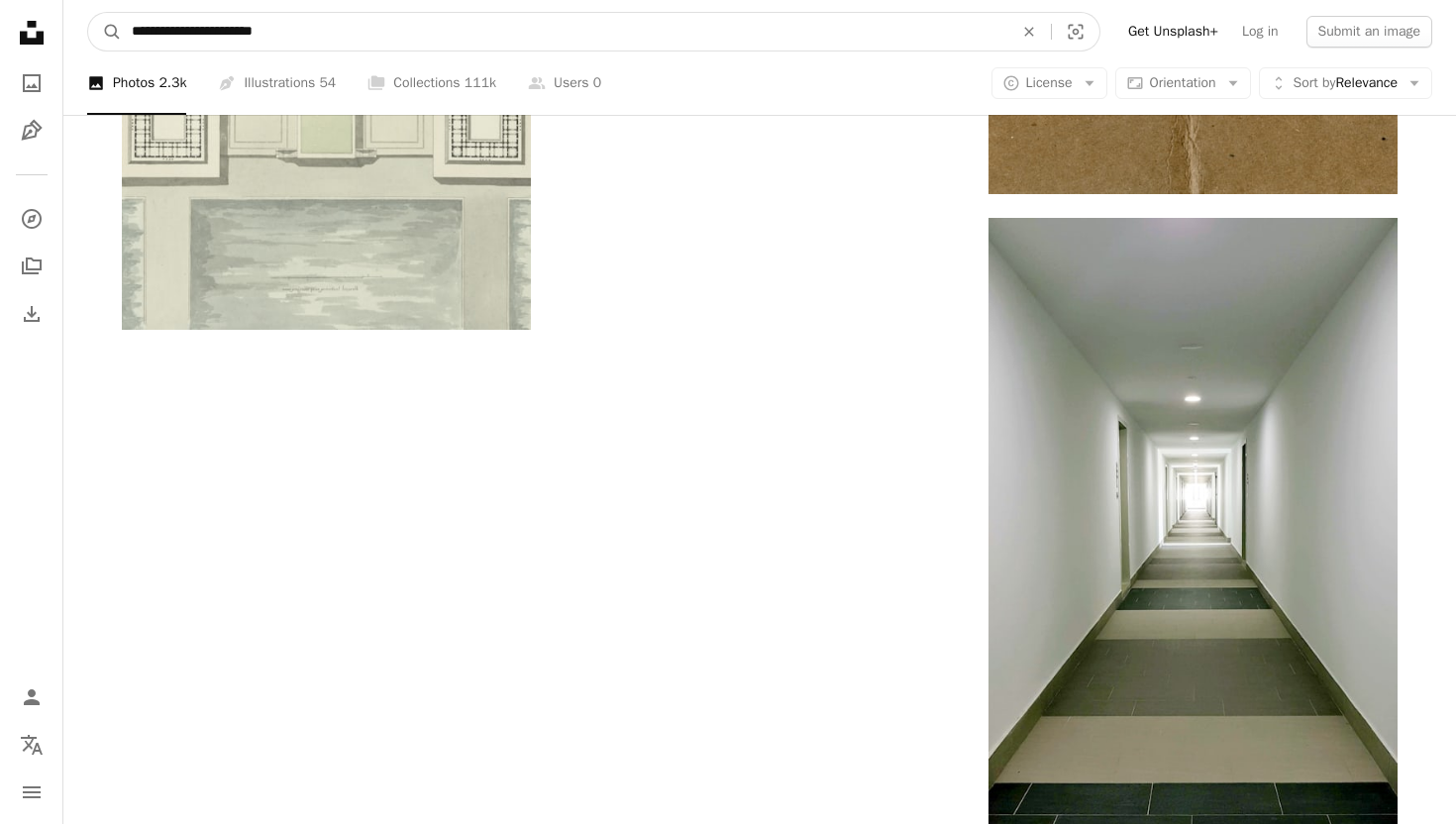click on "A magnifying glass" at bounding box center (105, 32) 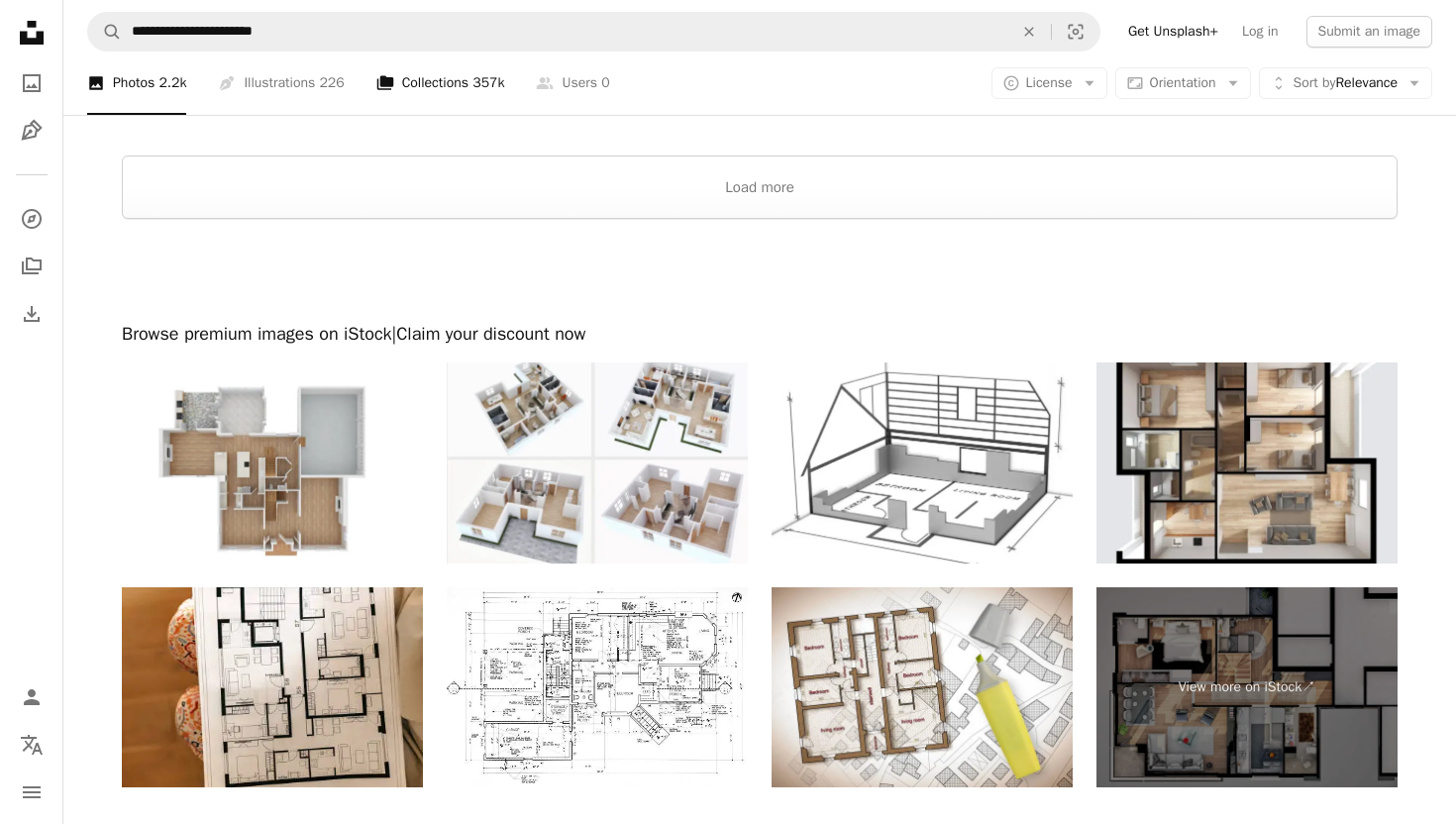 scroll, scrollTop: 3683, scrollLeft: 0, axis: vertical 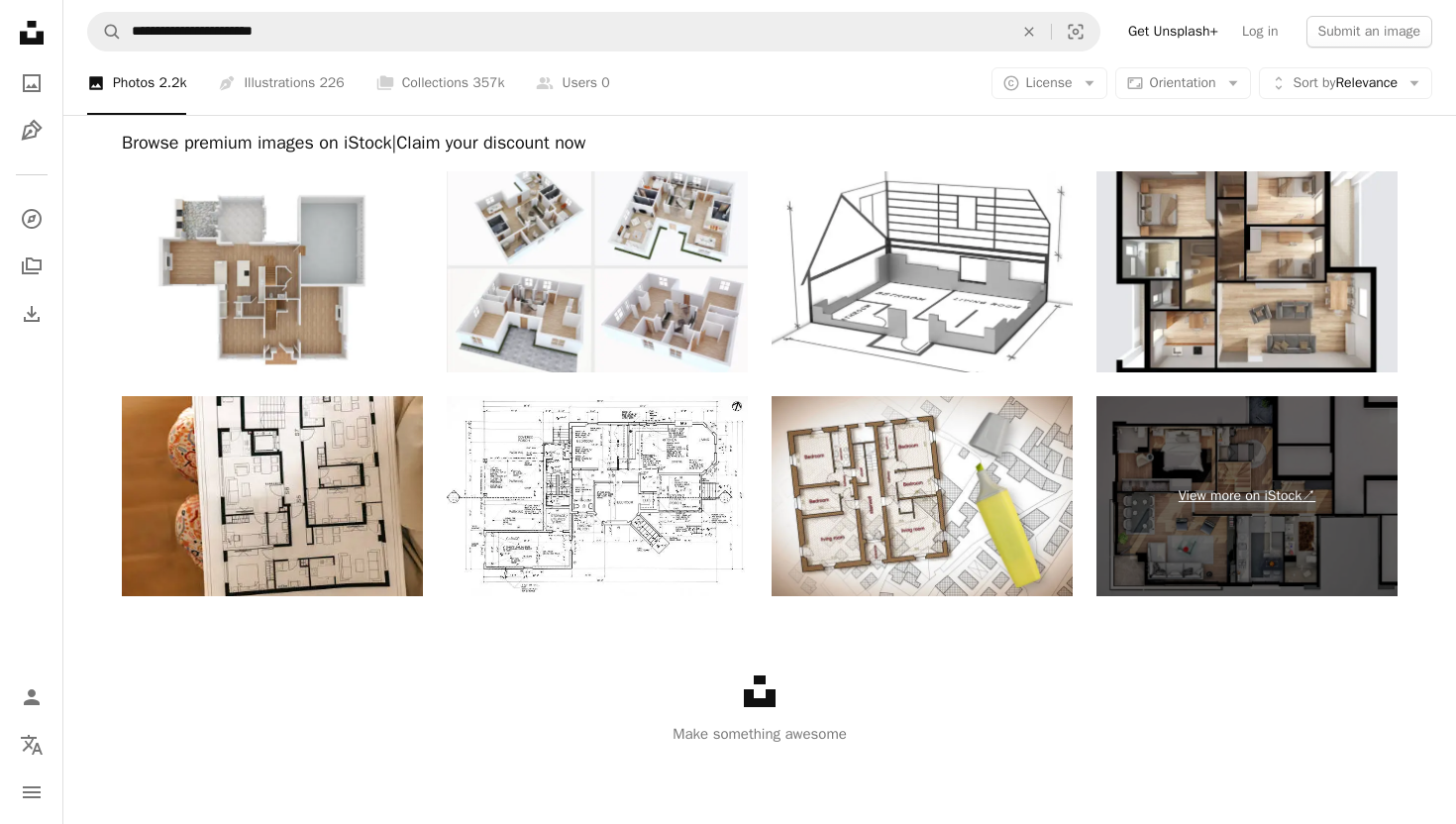 click on "View more on iStock  ↗" at bounding box center (1247, 496) 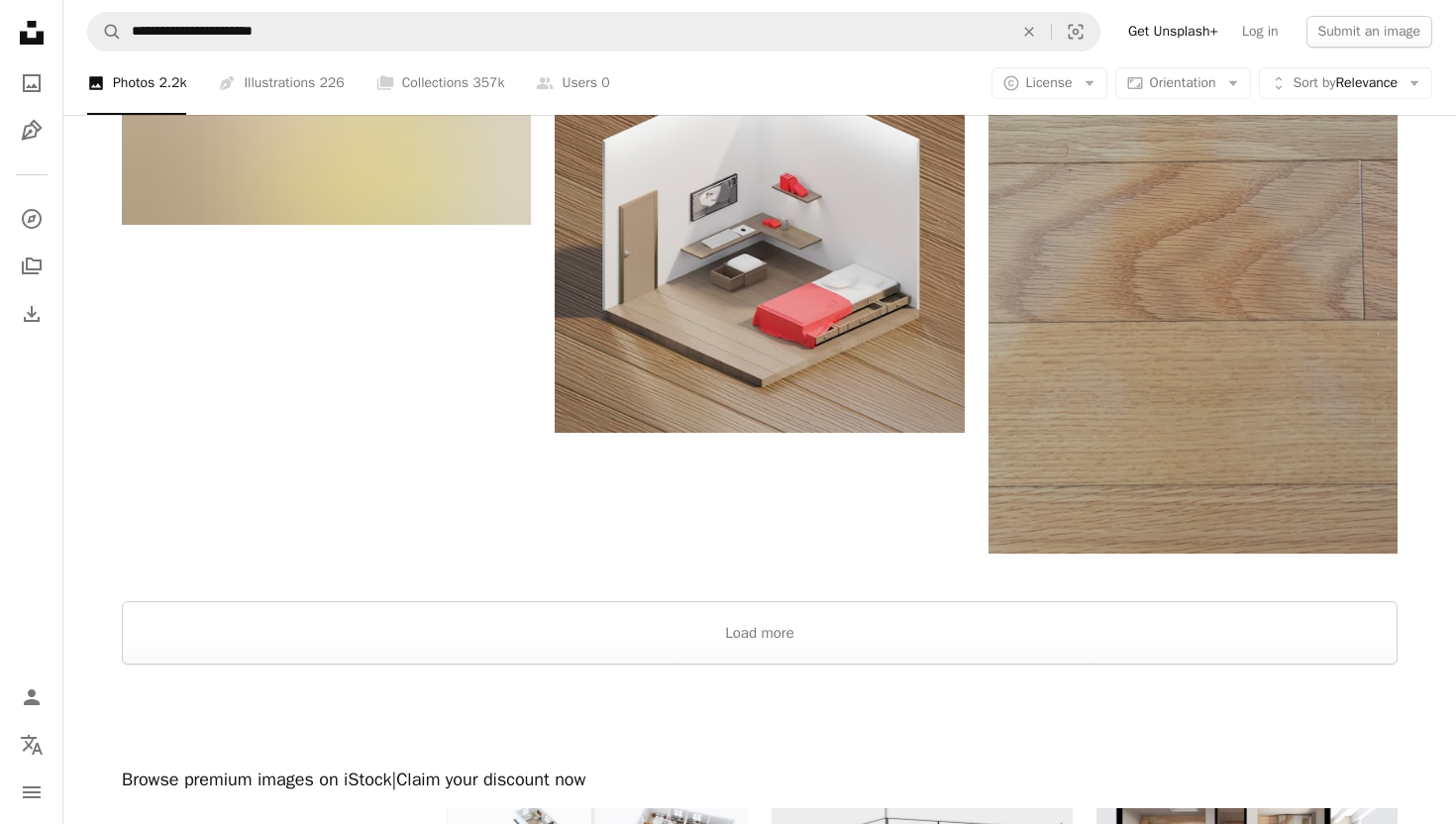 scroll, scrollTop: 3536, scrollLeft: 0, axis: vertical 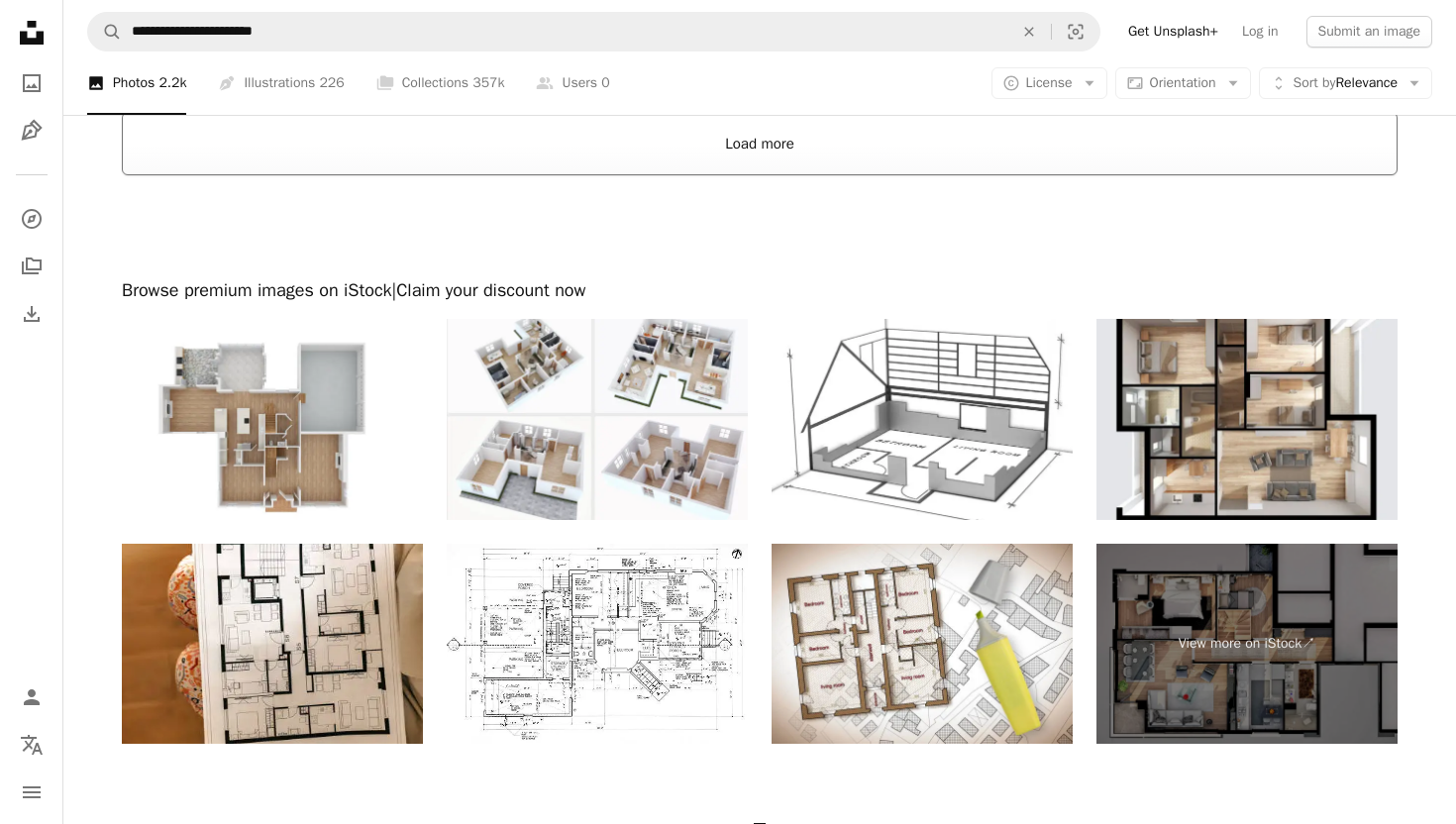 click on "Load more" at bounding box center (760, 144) 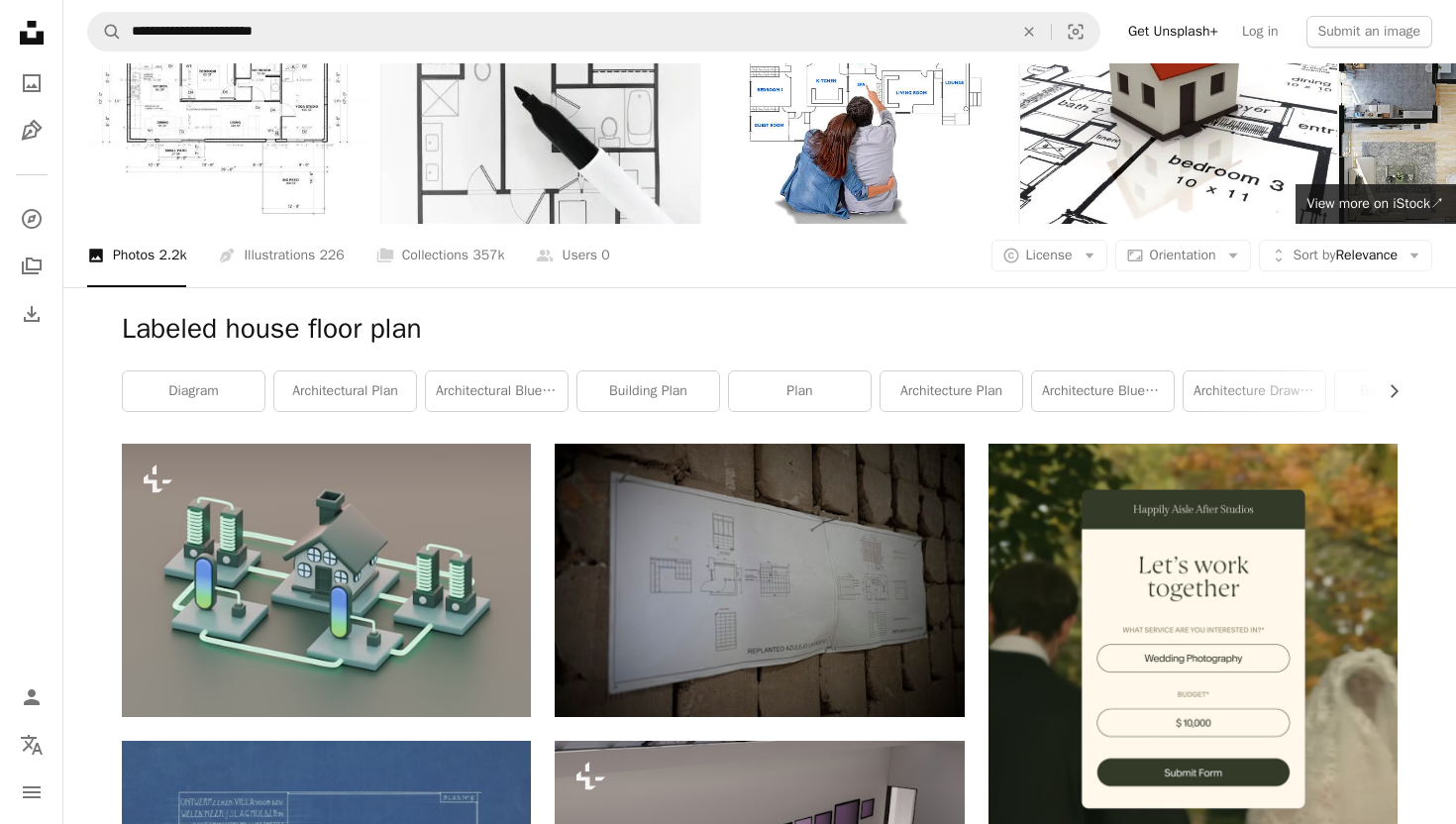 scroll, scrollTop: 0, scrollLeft: 0, axis: both 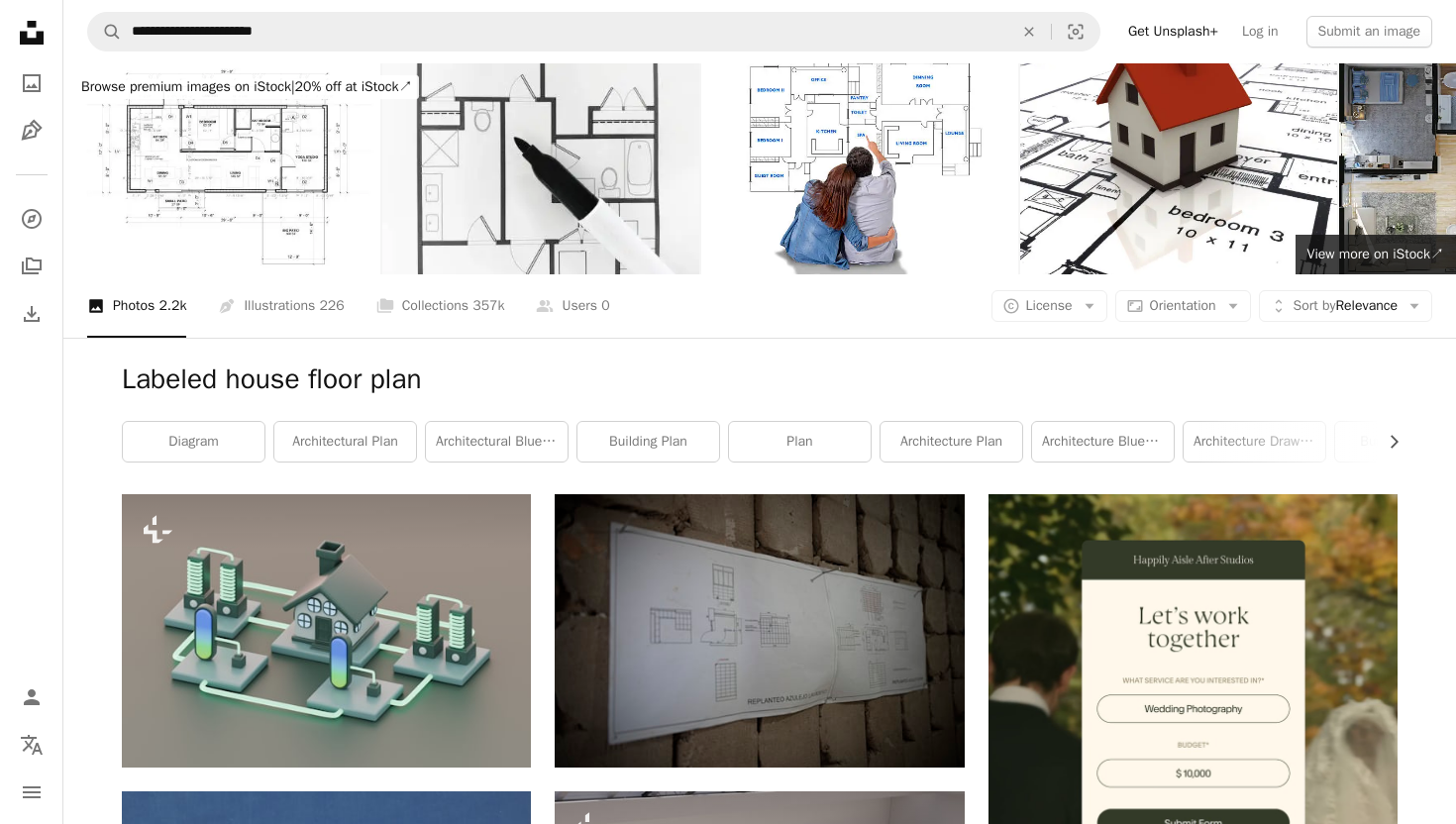 click on "**********" at bounding box center (760, 32) 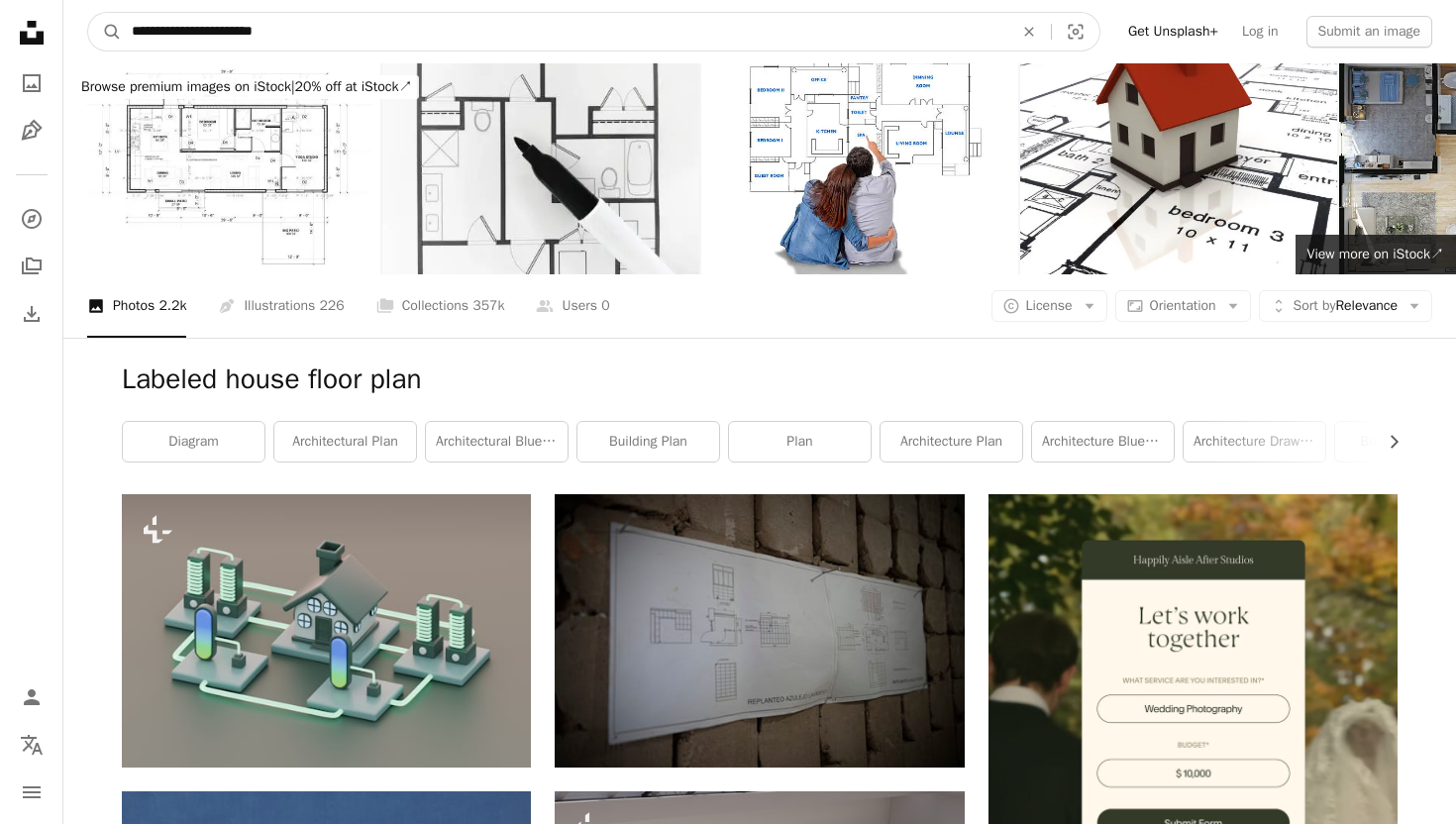 click on "**********" at bounding box center (565, 32) 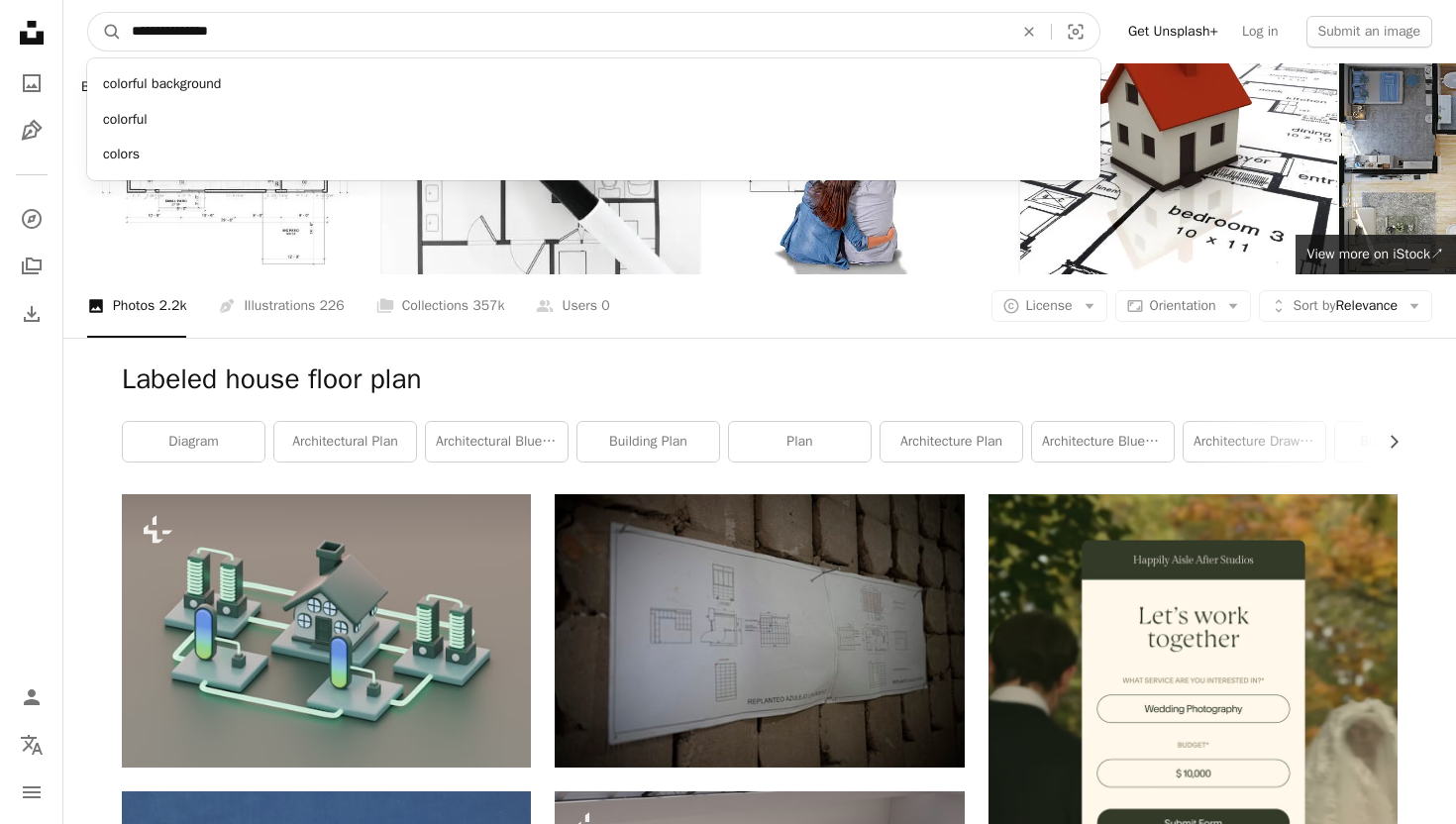type on "**********" 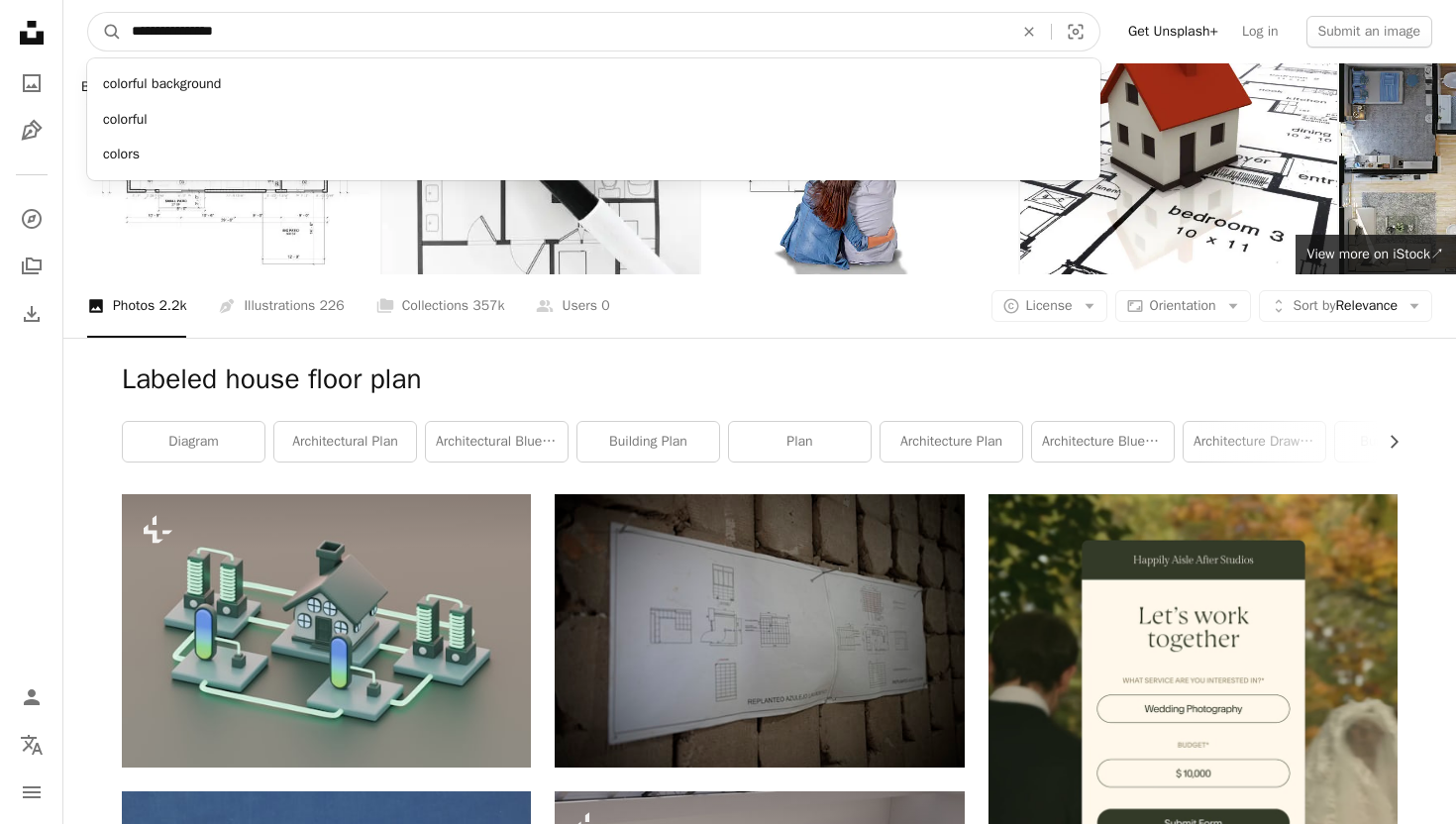 click on "A magnifying glass" at bounding box center (105, 32) 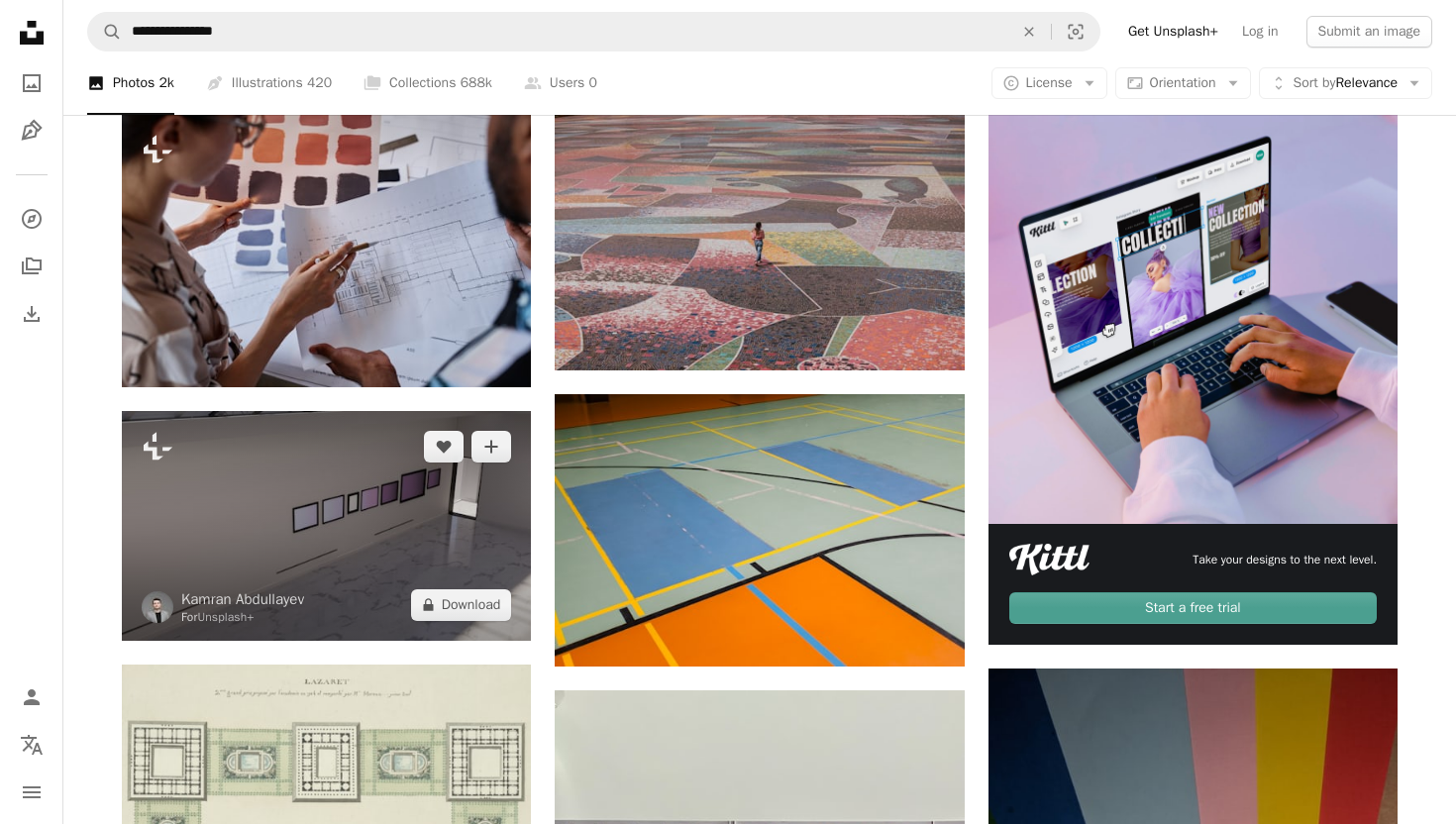 scroll, scrollTop: 0, scrollLeft: 0, axis: both 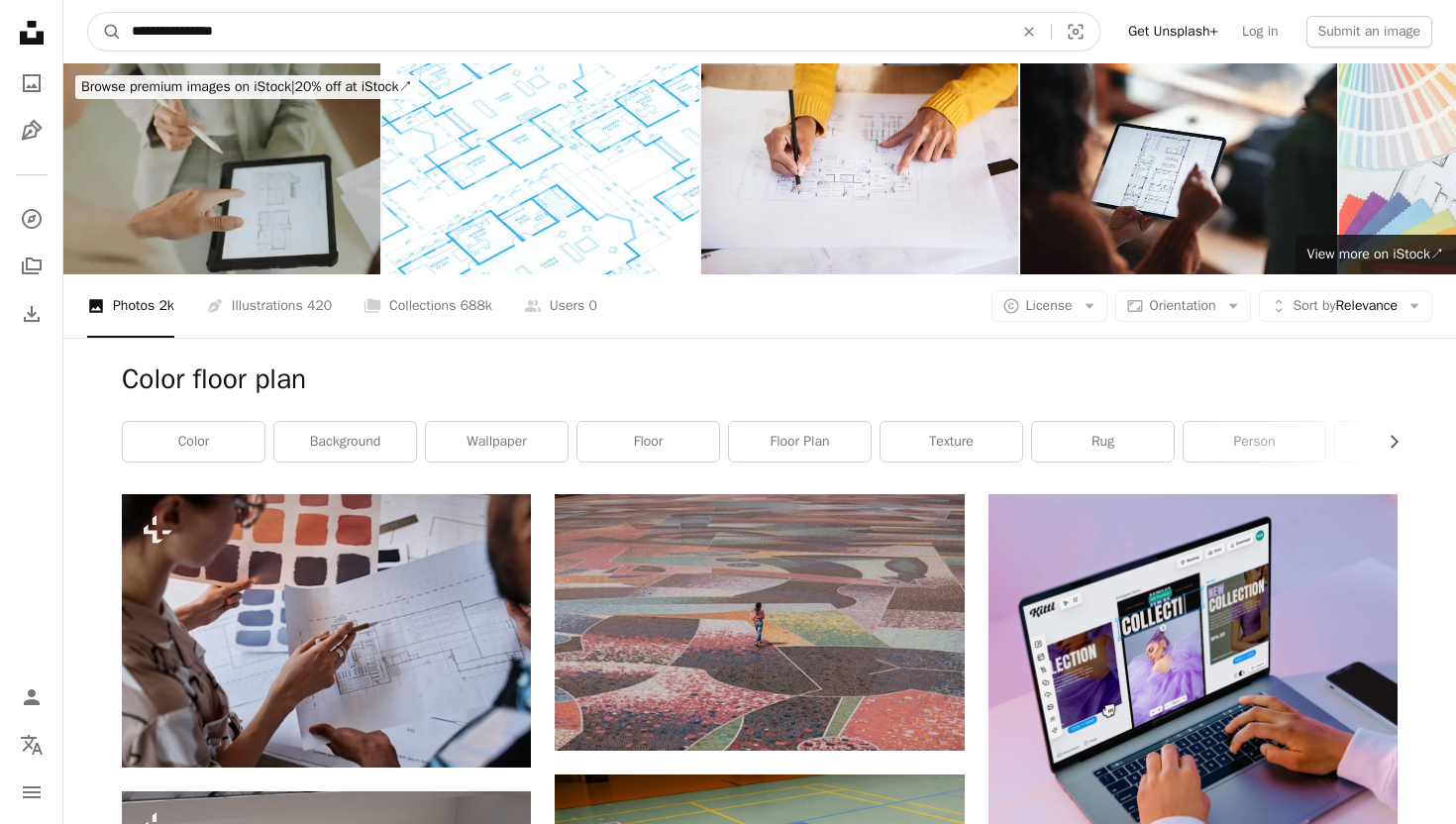 click on "**********" at bounding box center (565, 32) 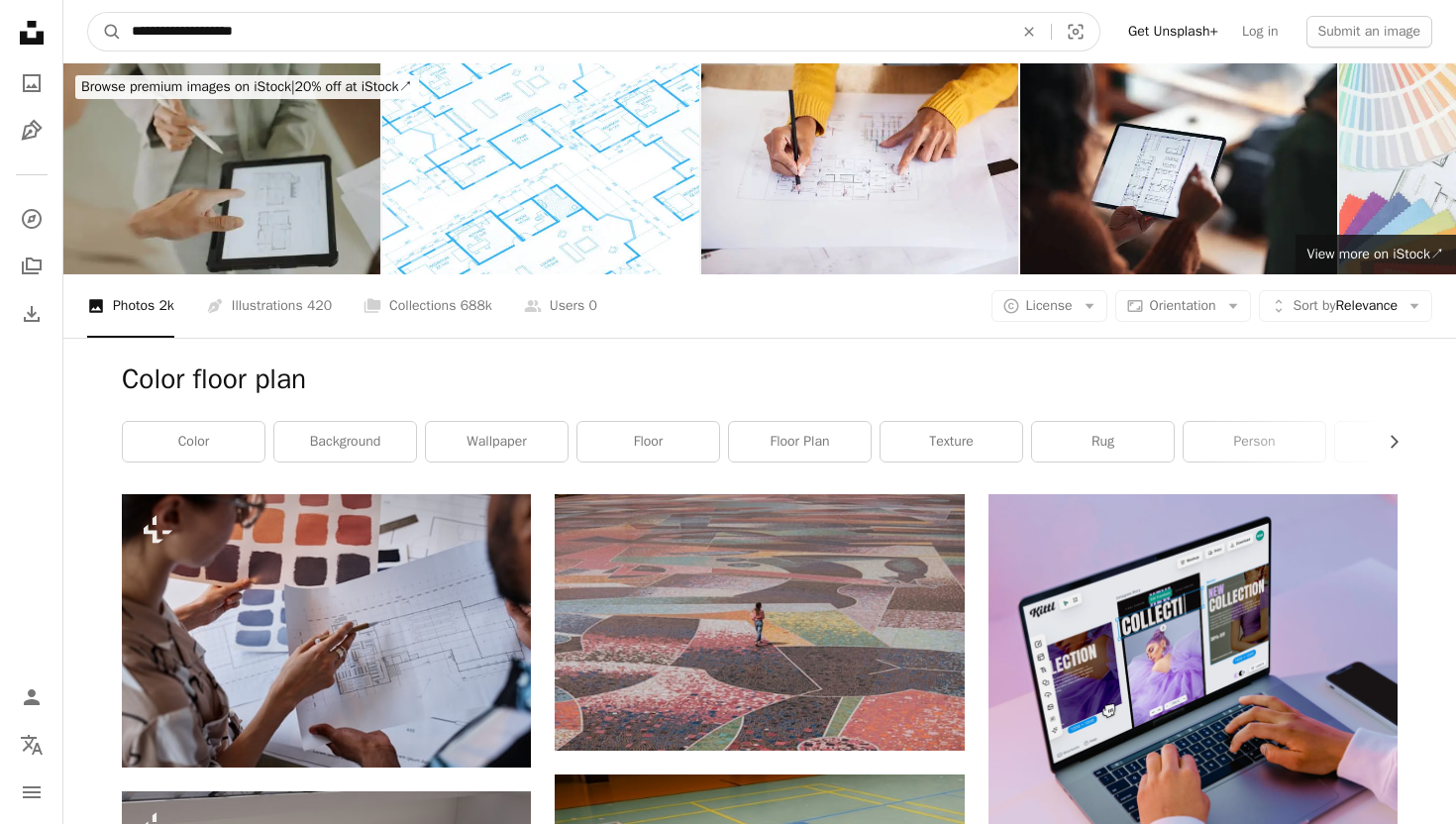 type on "**********" 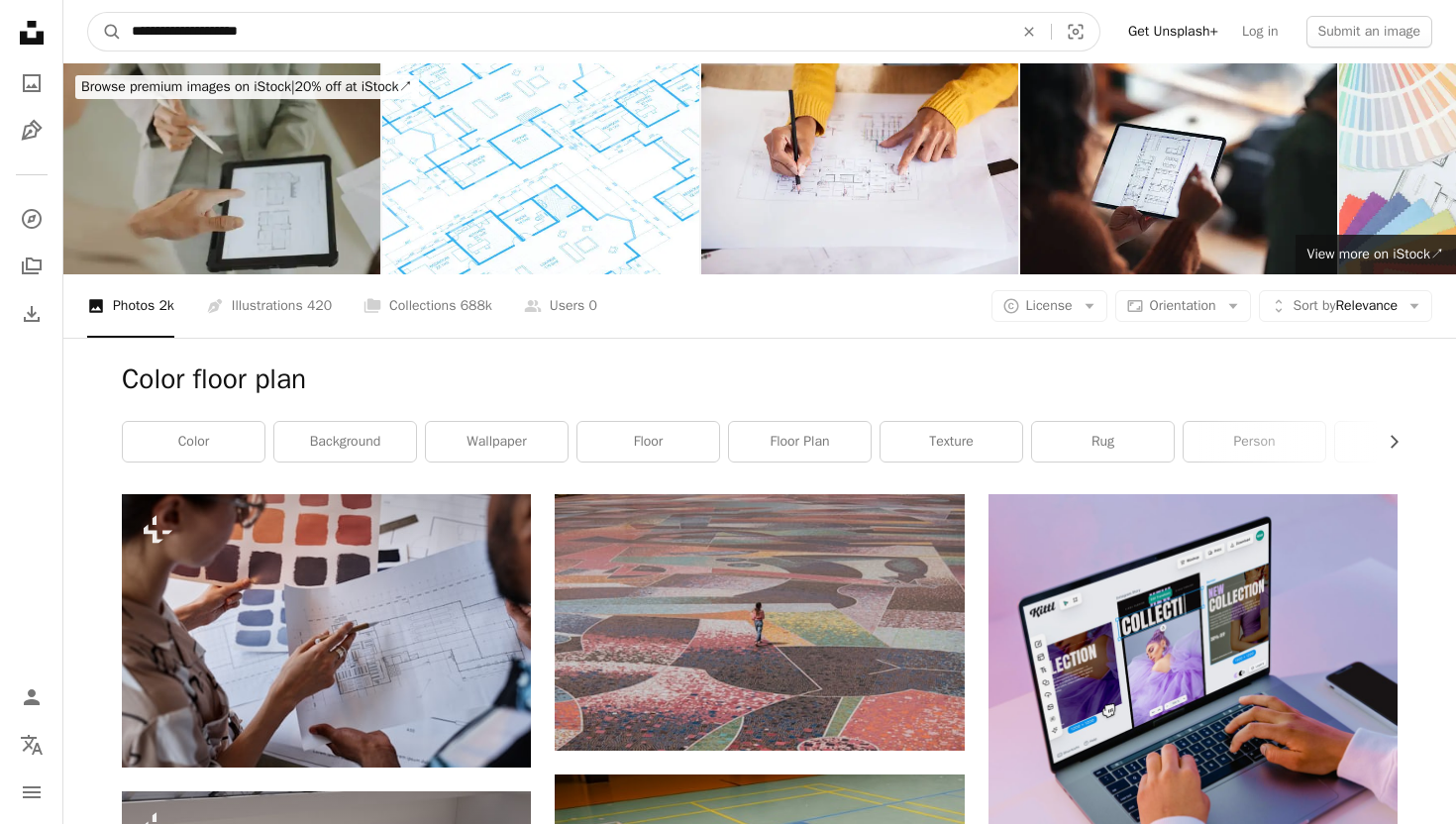 click on "A magnifying glass" at bounding box center (105, 32) 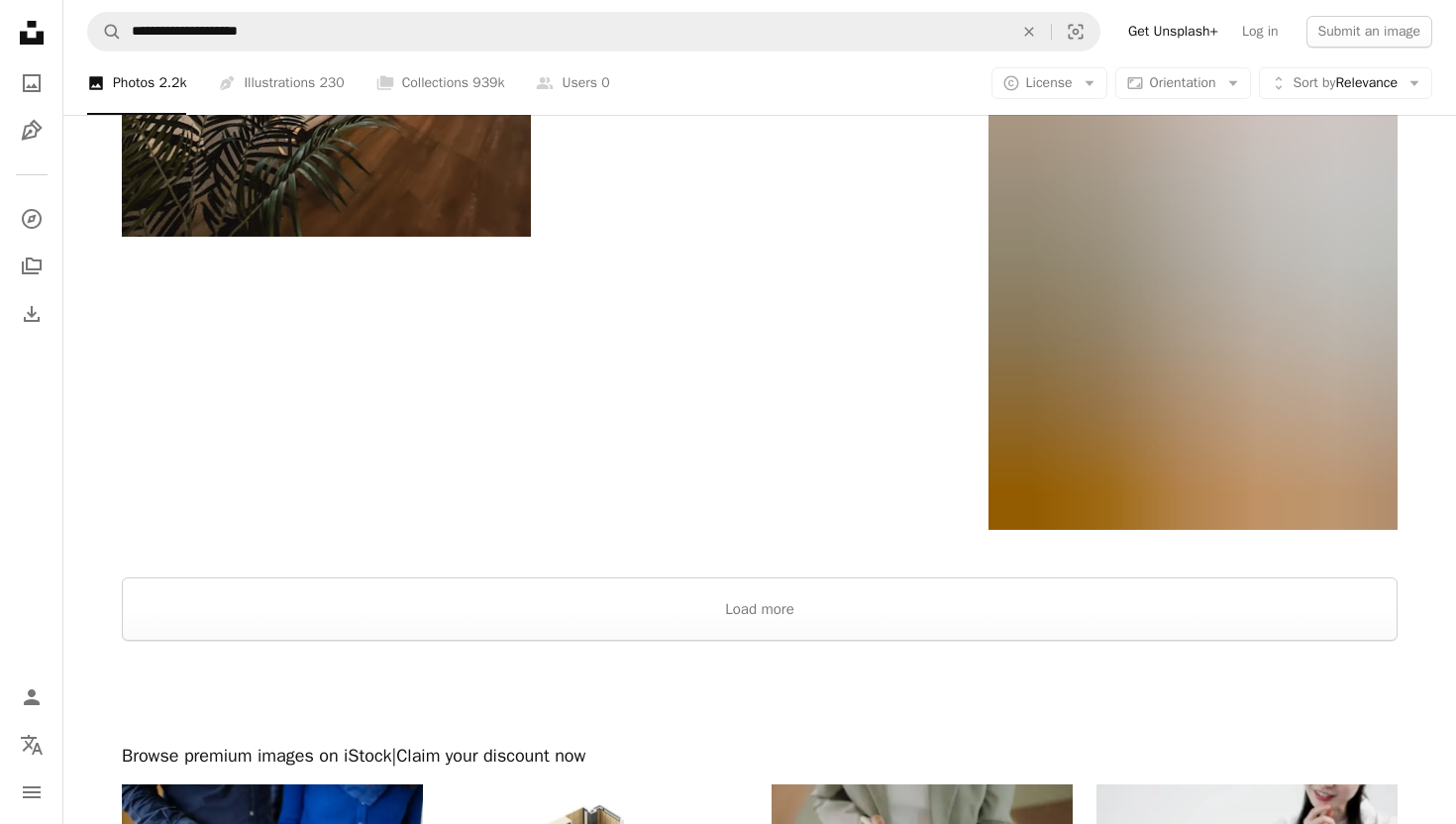 scroll, scrollTop: 2853, scrollLeft: 0, axis: vertical 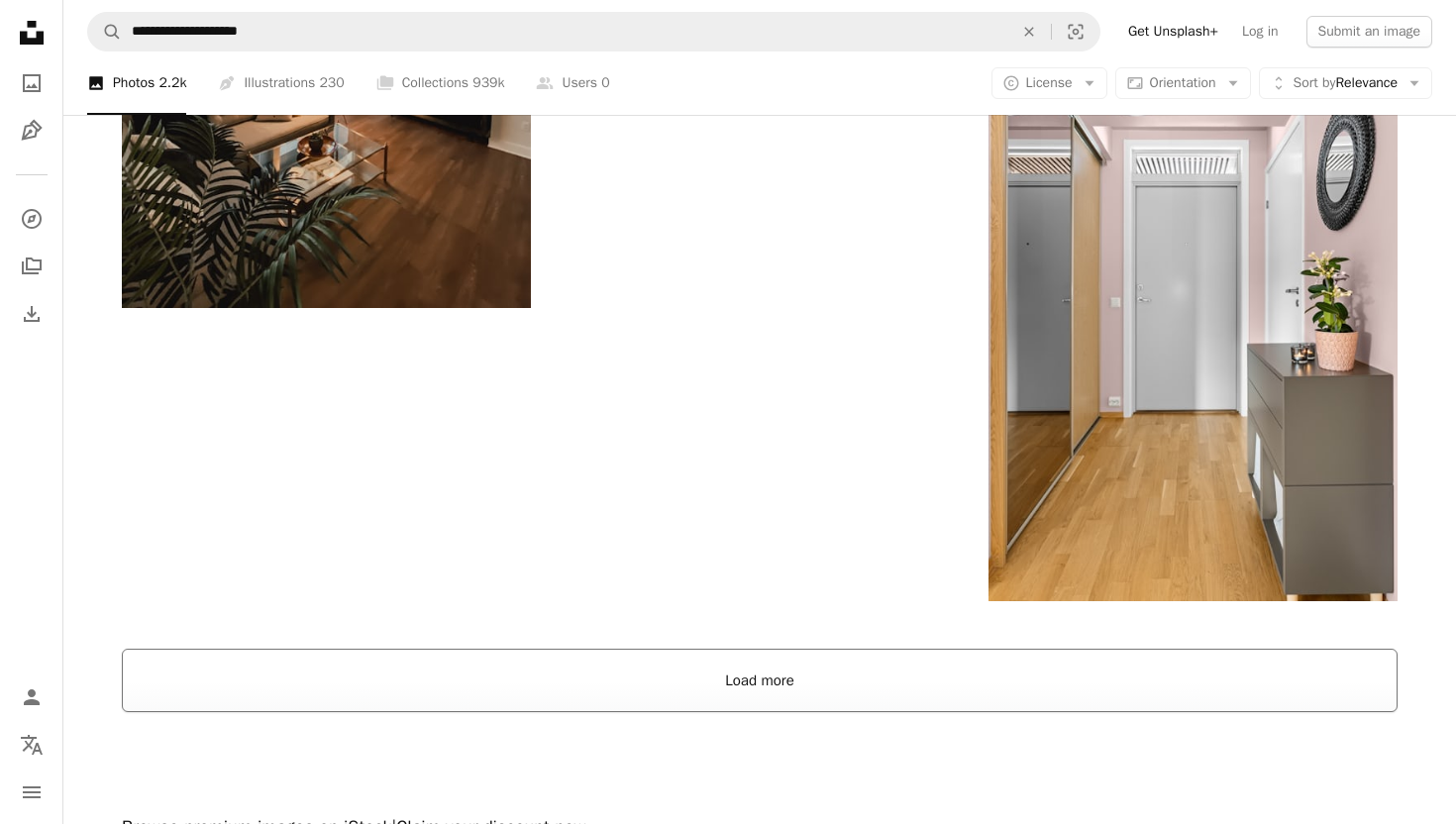 click on "Load more" at bounding box center [760, 680] 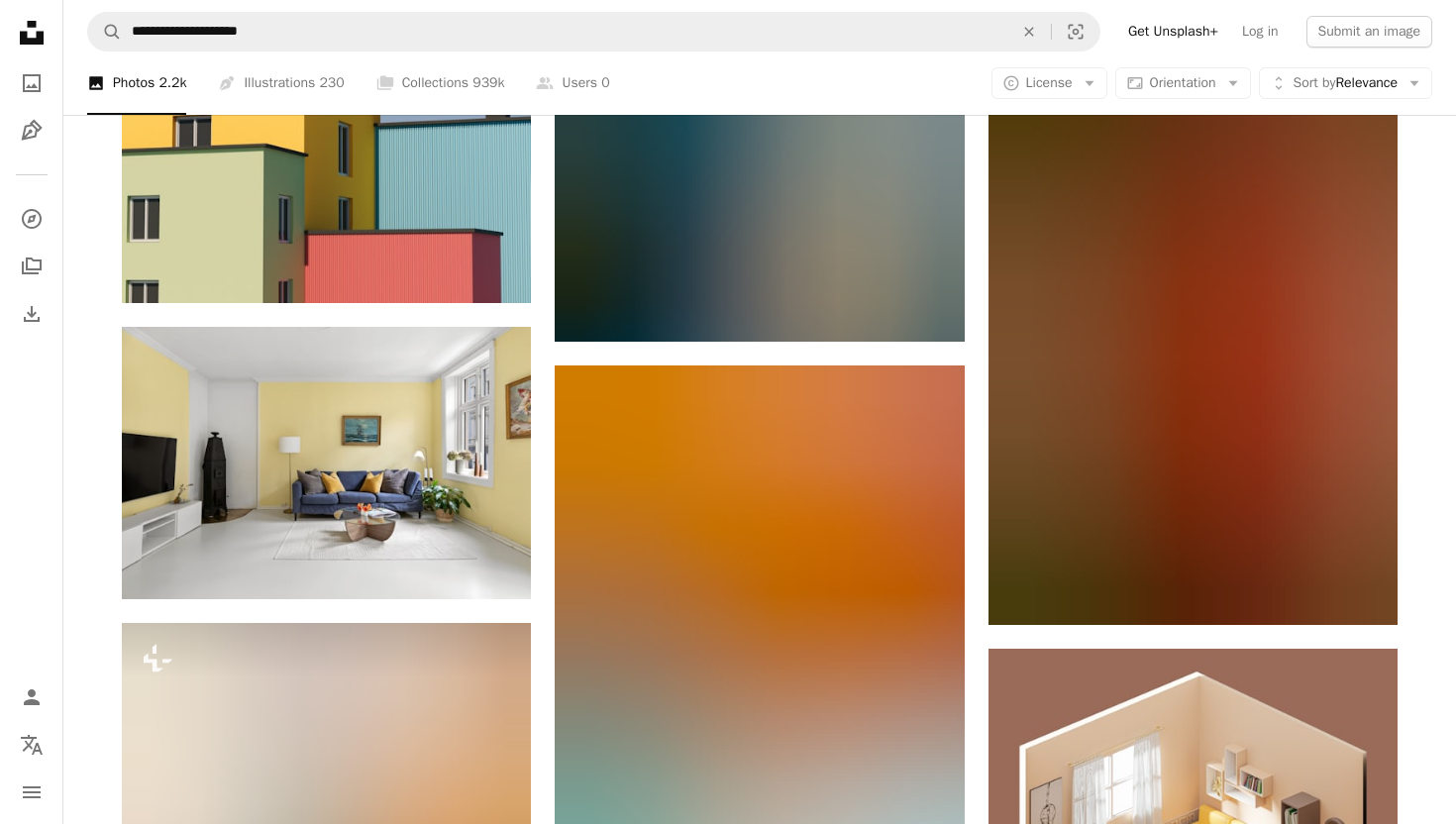 scroll, scrollTop: 5907, scrollLeft: 0, axis: vertical 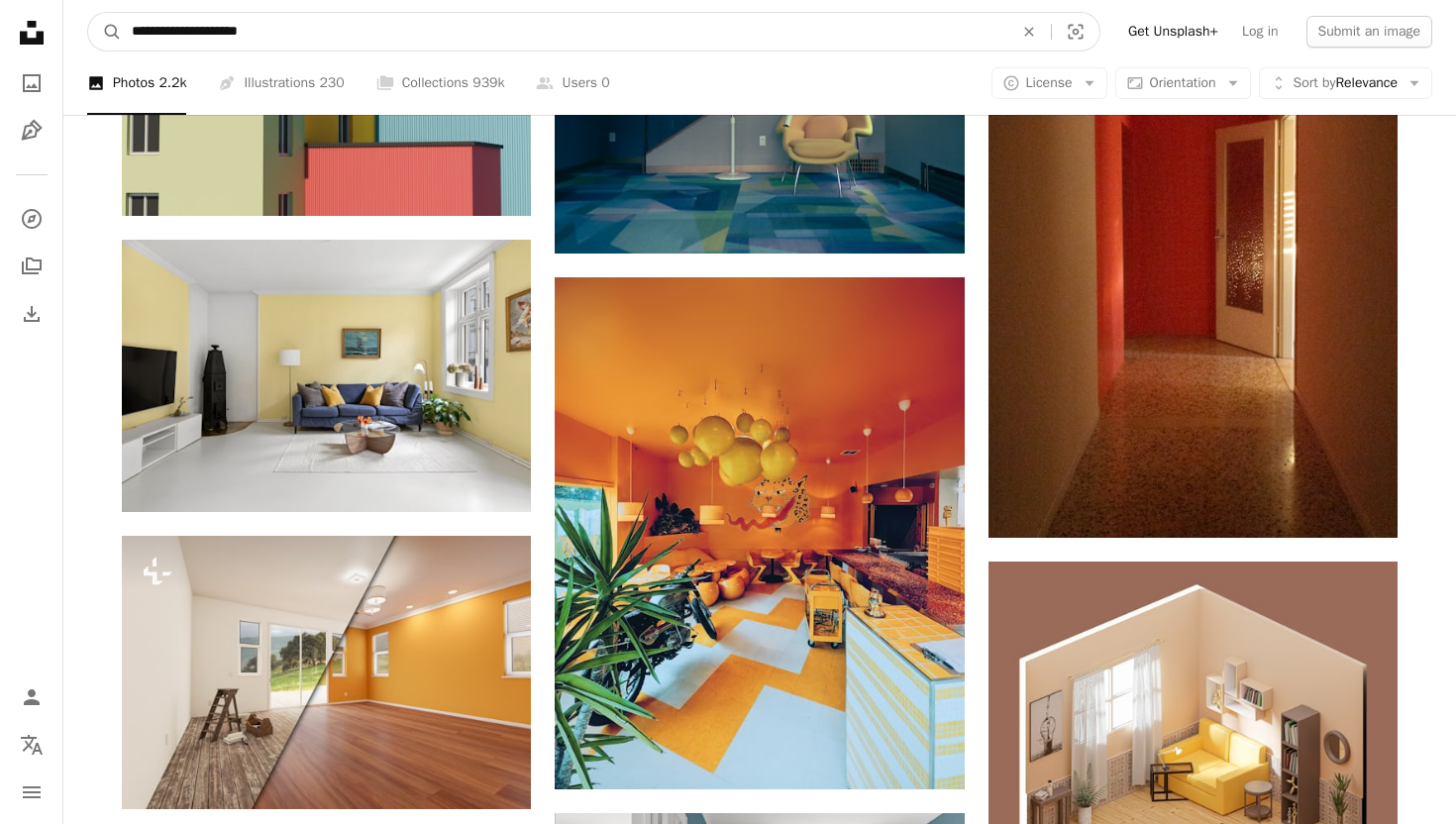 click on "**********" at bounding box center [565, 32] 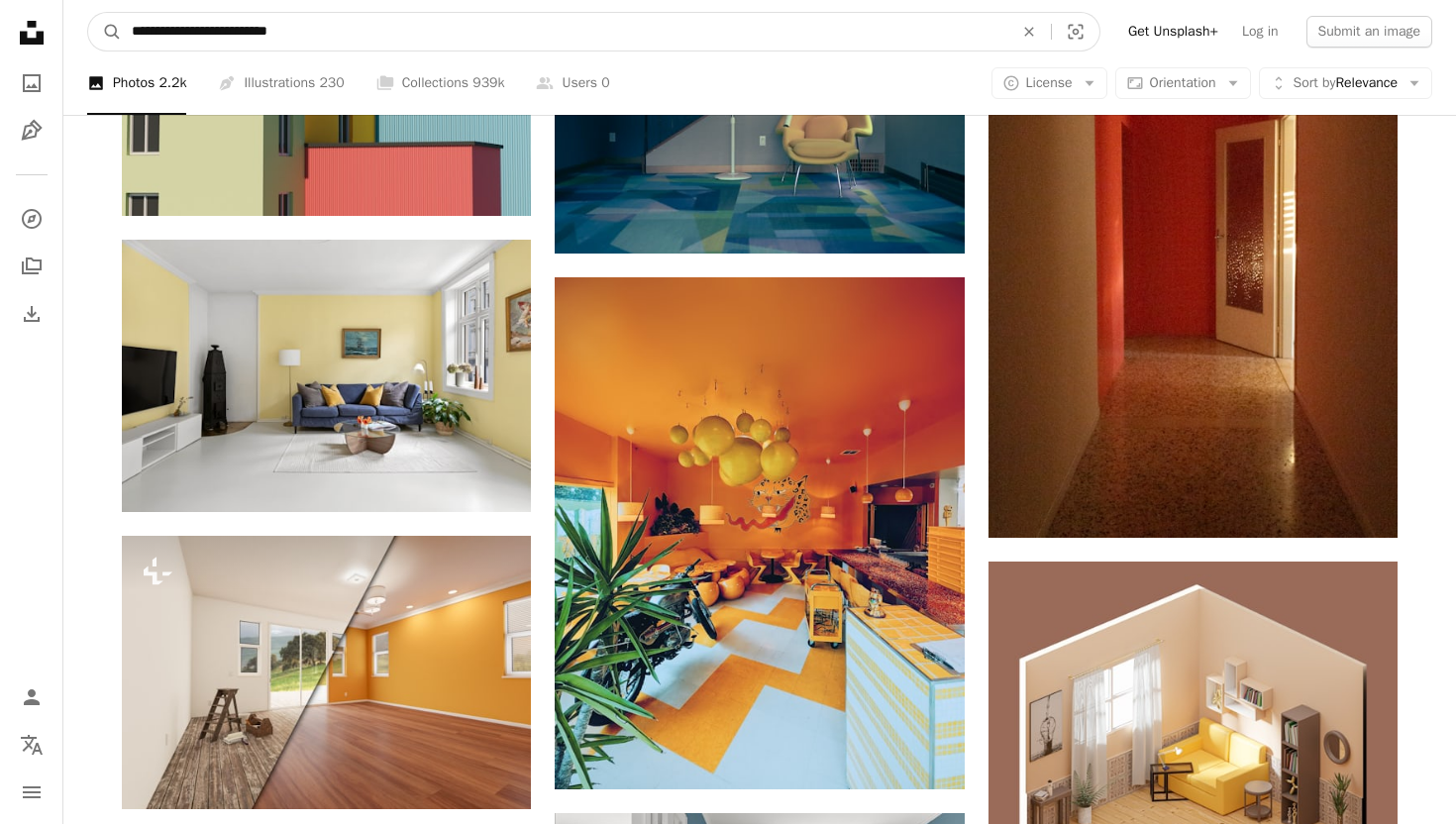 type on "**********" 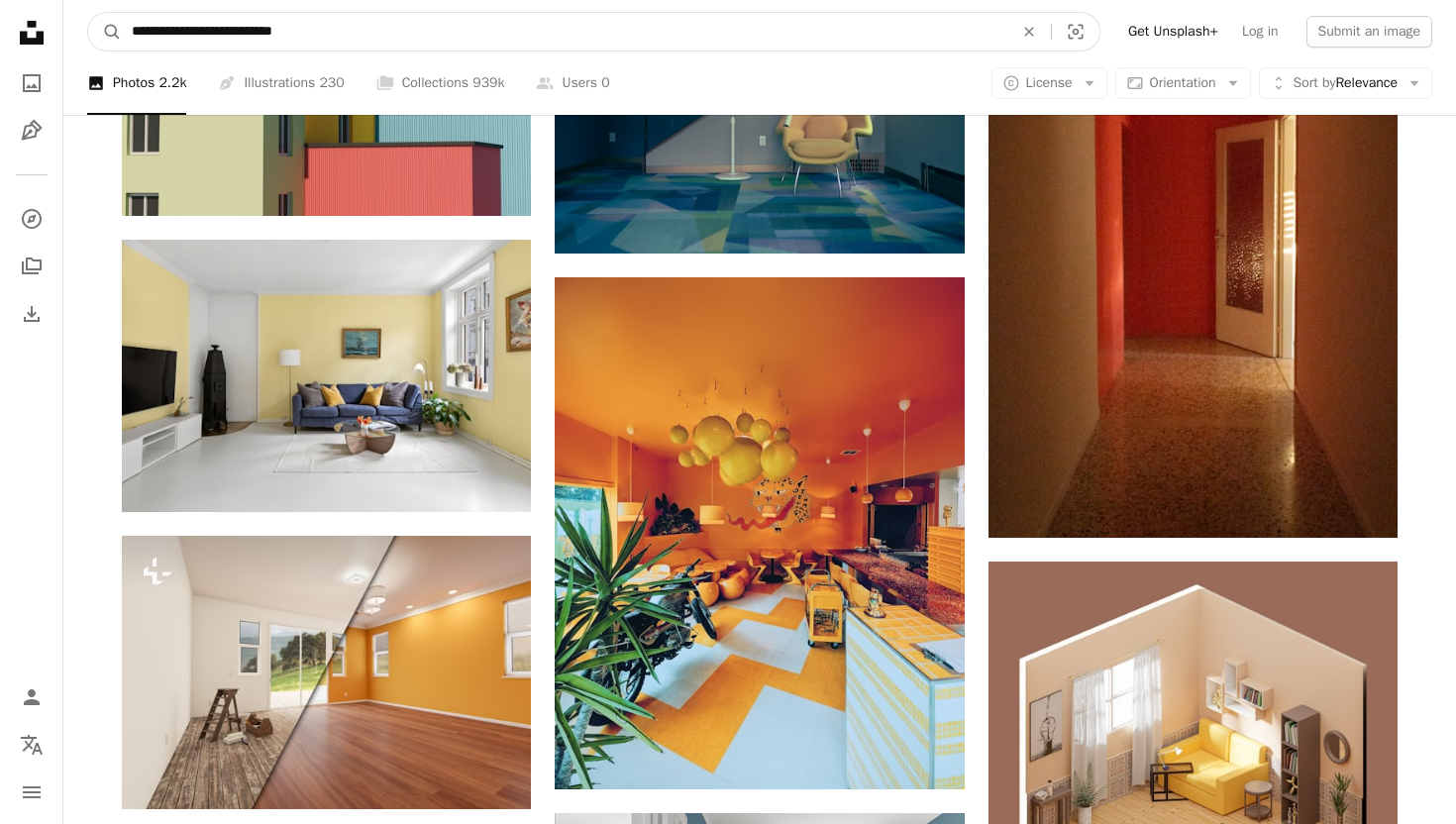 click on "A magnifying glass" at bounding box center (105, 32) 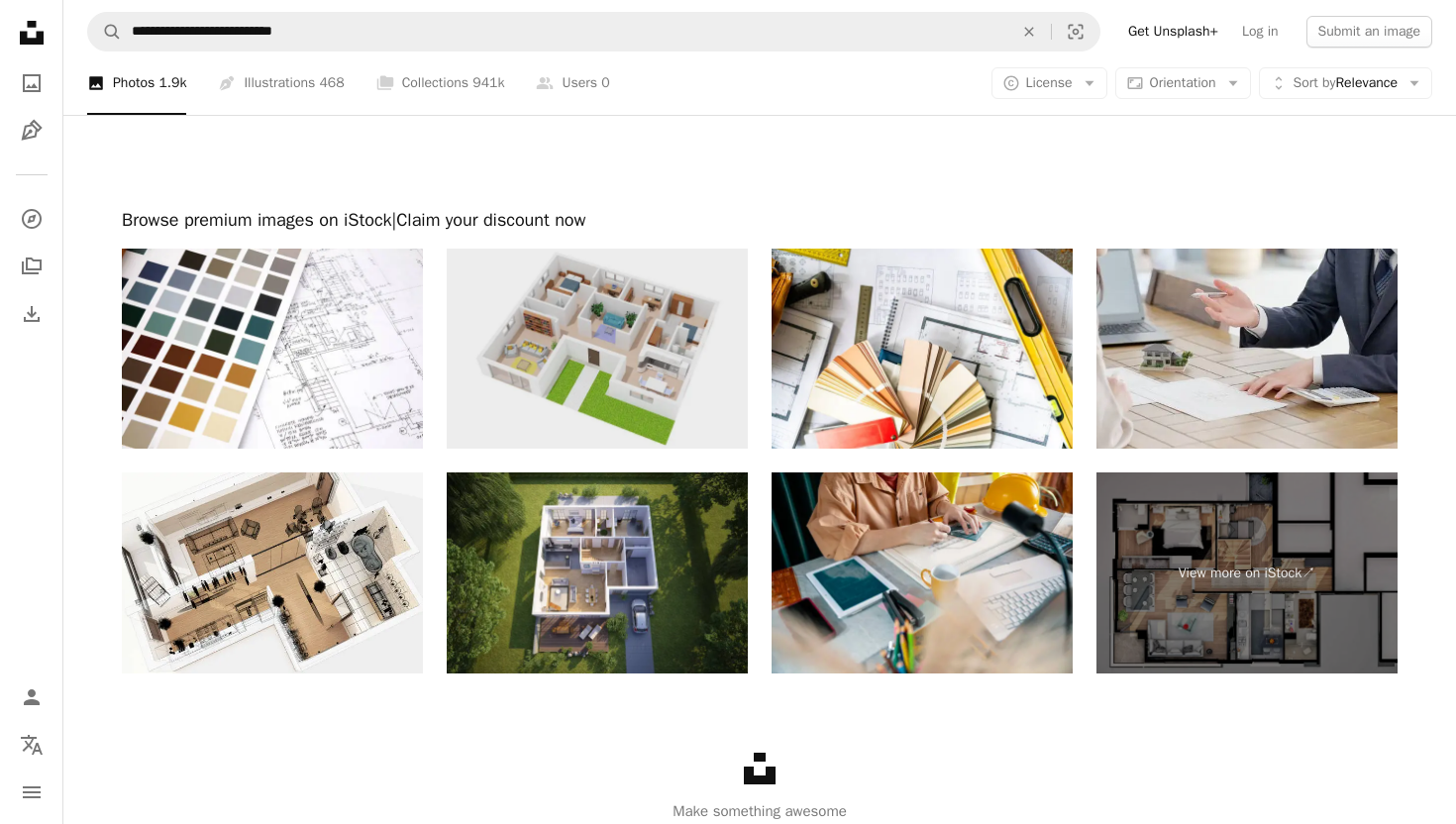 scroll, scrollTop: 3517, scrollLeft: 0, axis: vertical 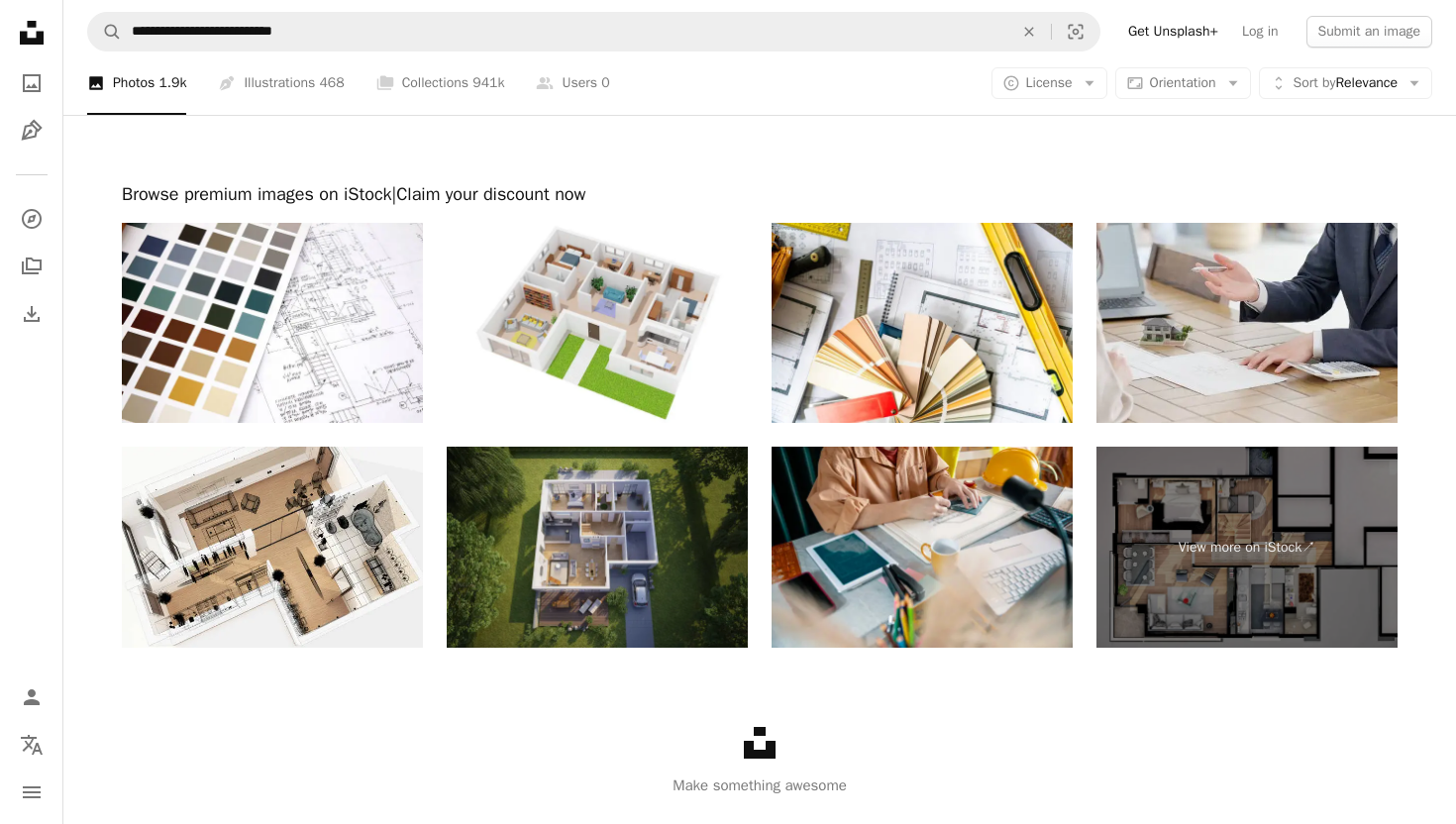click at bounding box center (597, 547) 